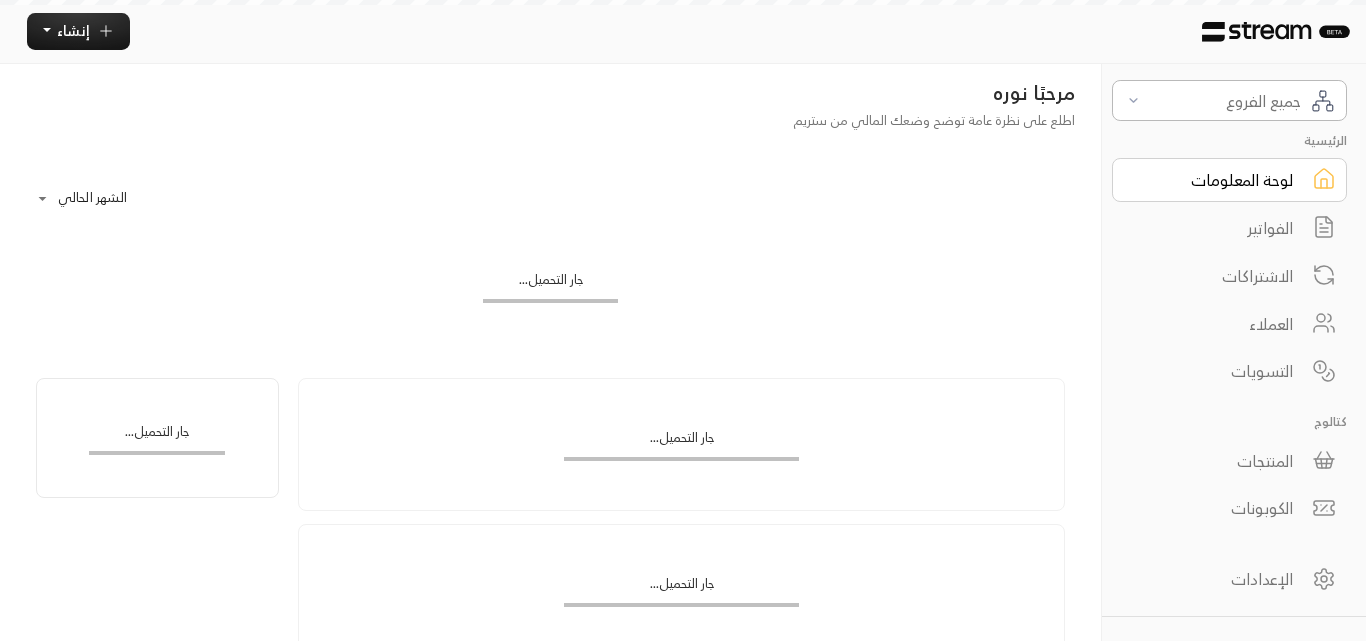 scroll, scrollTop: 0, scrollLeft: 0, axis: both 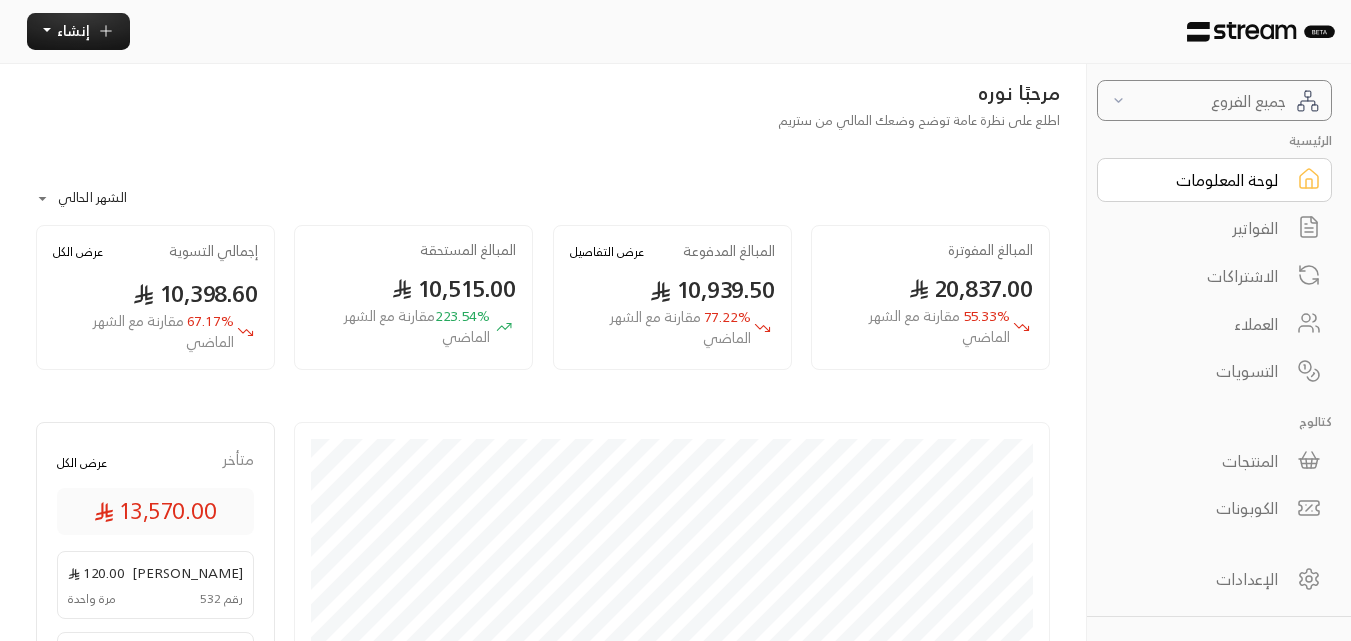 click on "جميع الفروع" at bounding box center (1209, 101) 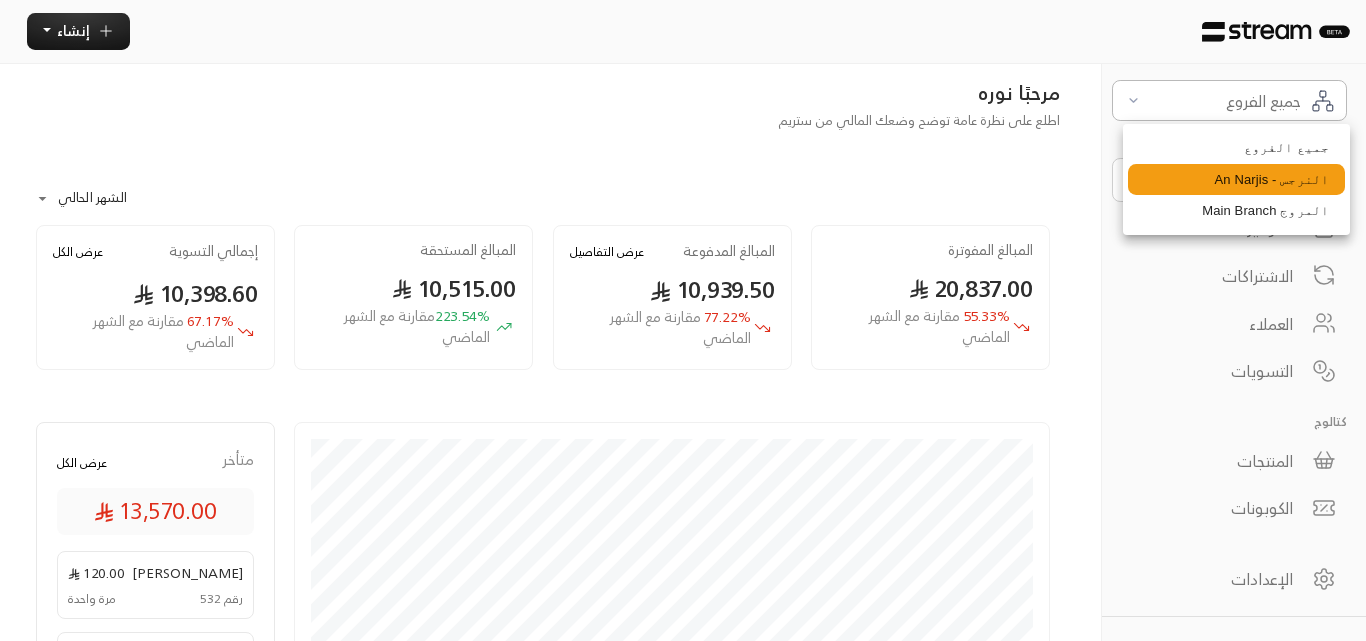 click on "النرجس -  An Narjis" at bounding box center [1236, 180] 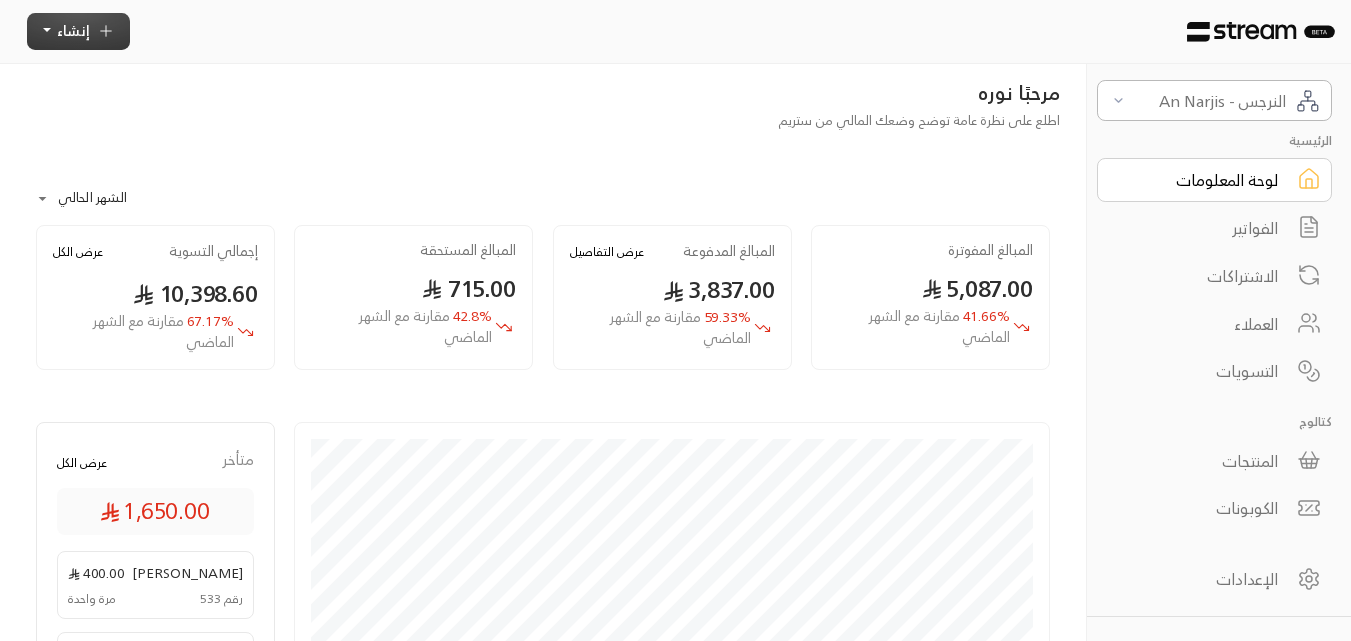 click 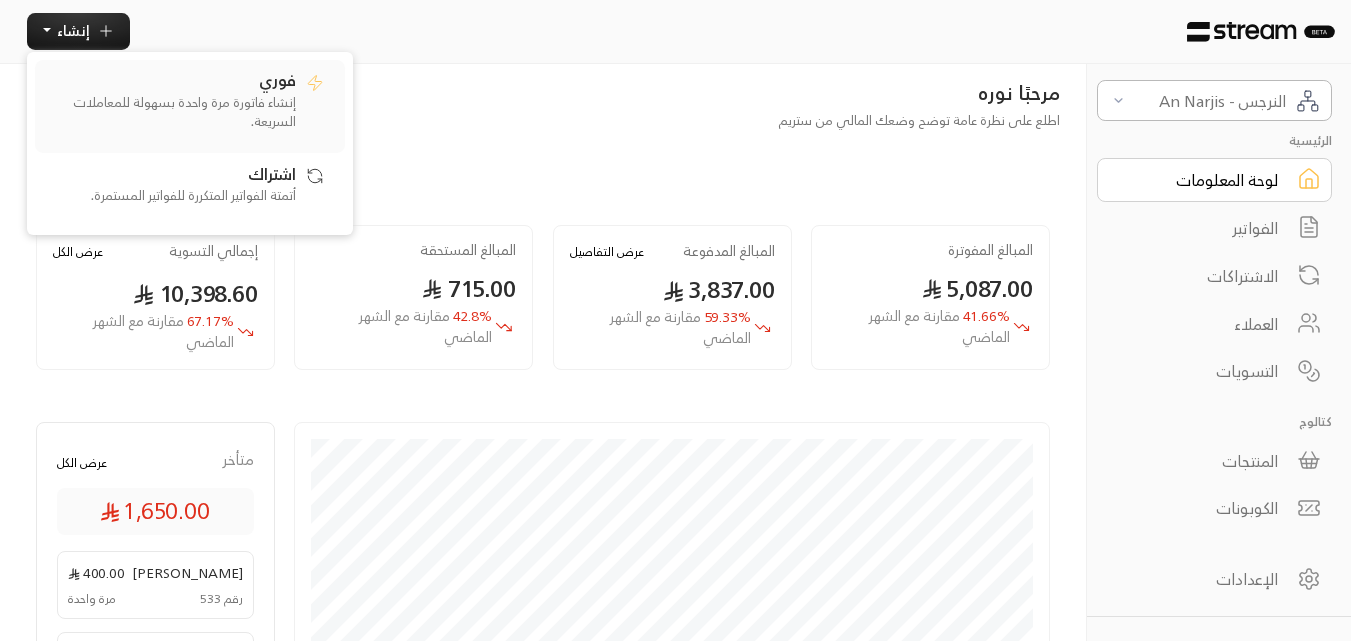 click on "فوري إنشاء فاتورة مرة واحدة بسهولة للمعاملات السريعة." at bounding box center [171, 106] 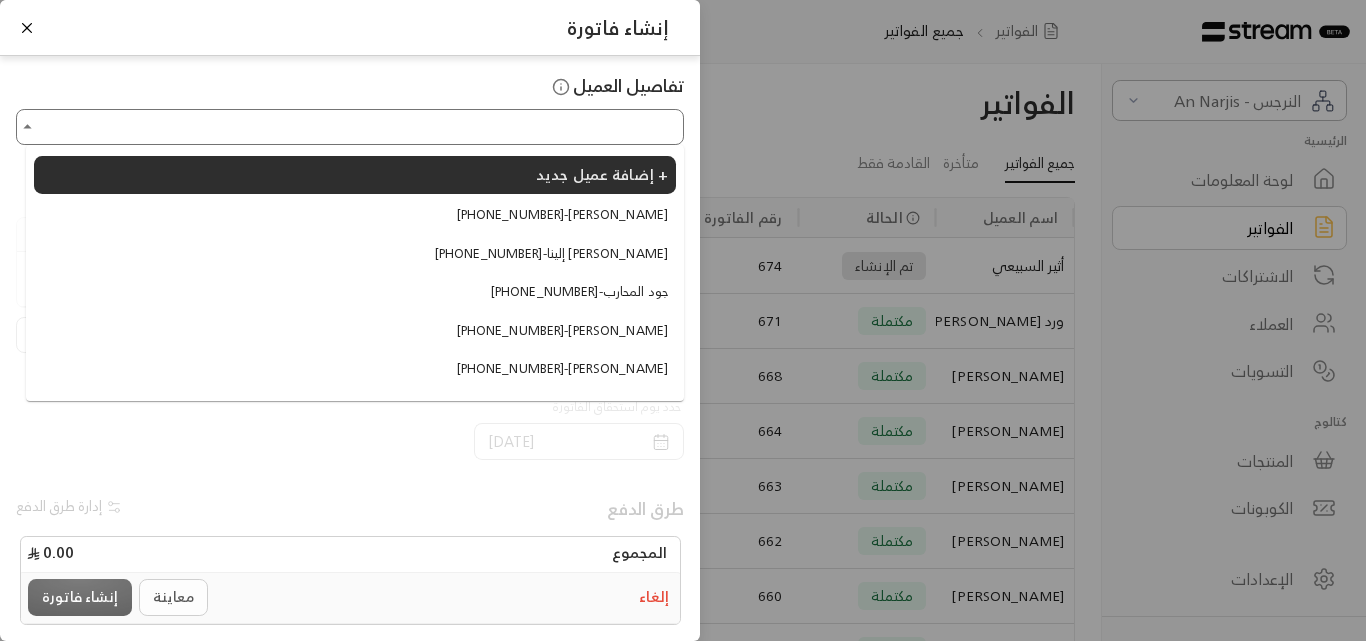 click on "اختر العميل" at bounding box center (350, 127) 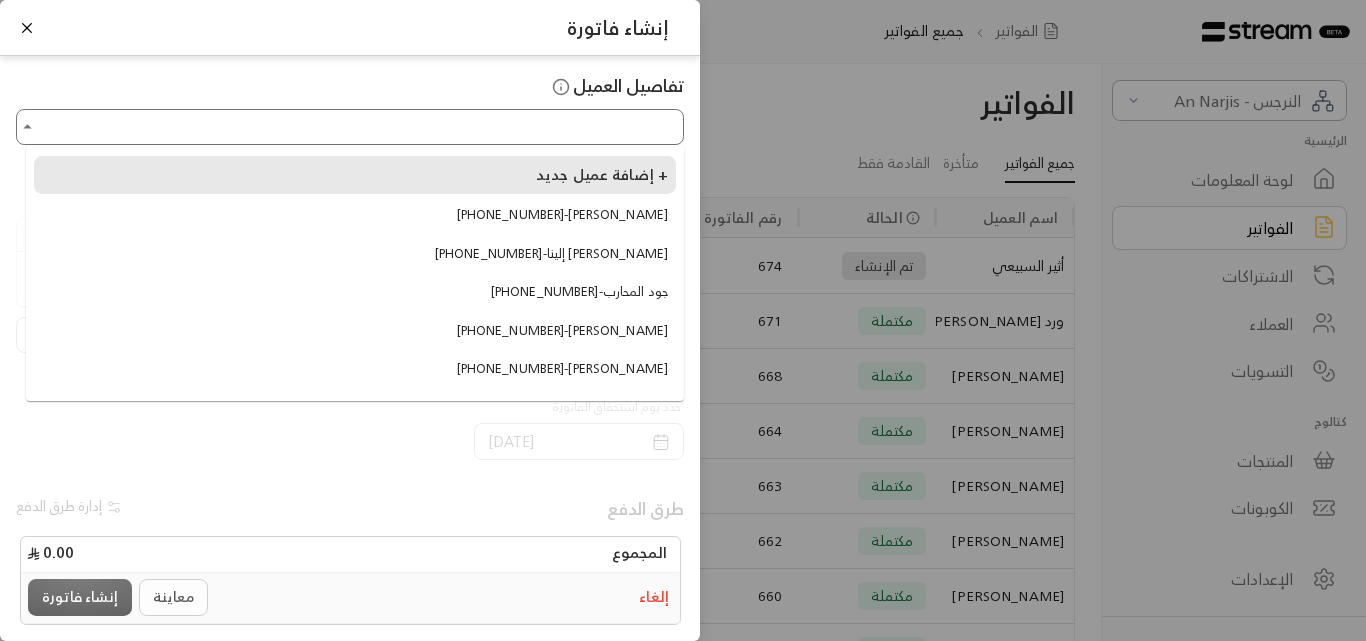 click on "إضافة عميل جديد +" at bounding box center (355, 175) 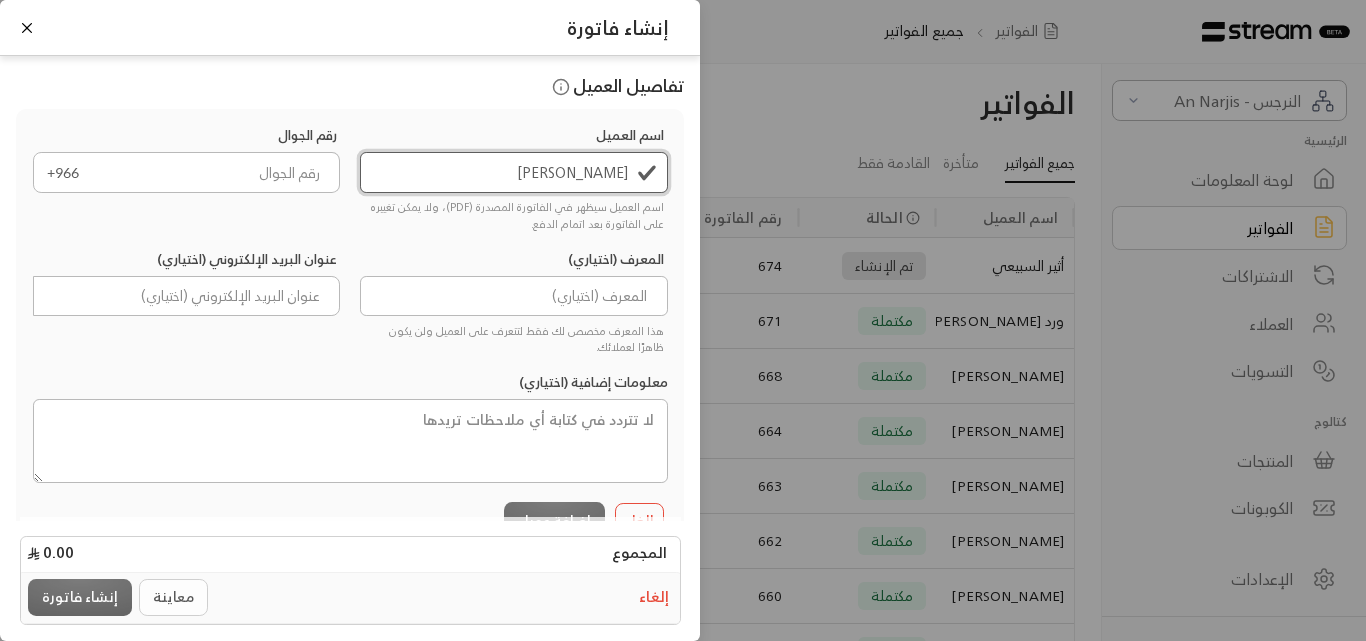 type on "[PERSON_NAME]" 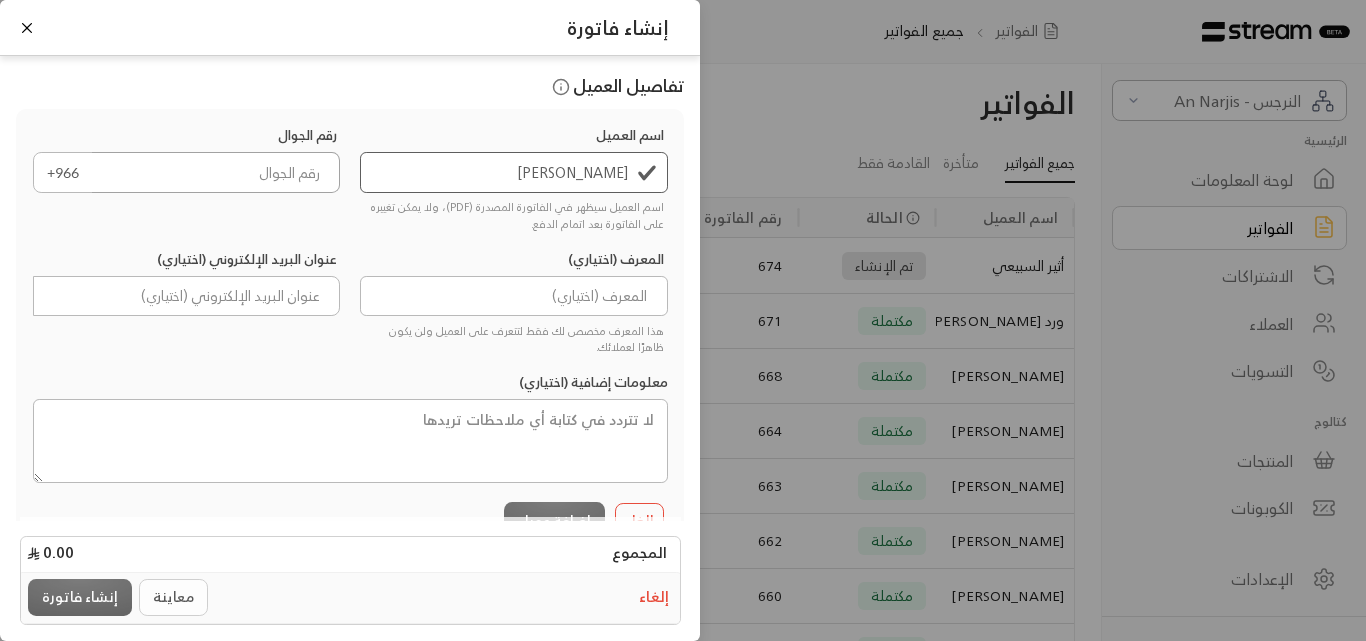 click at bounding box center (216, 172) 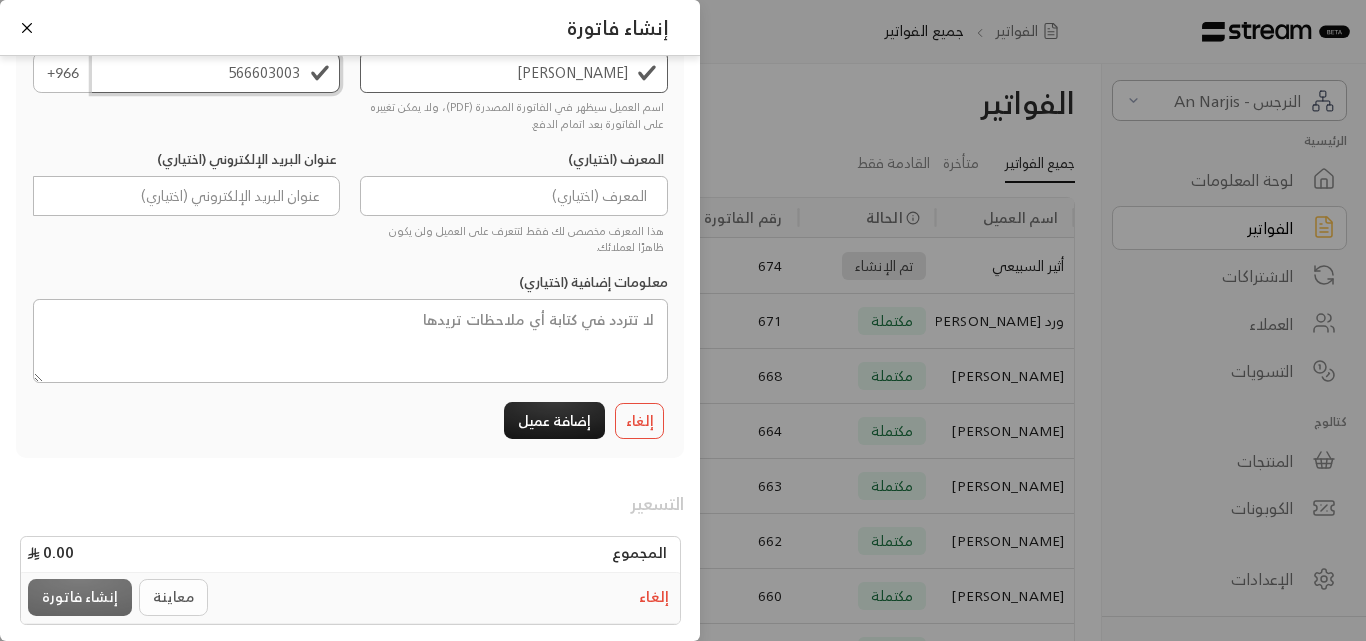 scroll, scrollTop: 200, scrollLeft: 0, axis: vertical 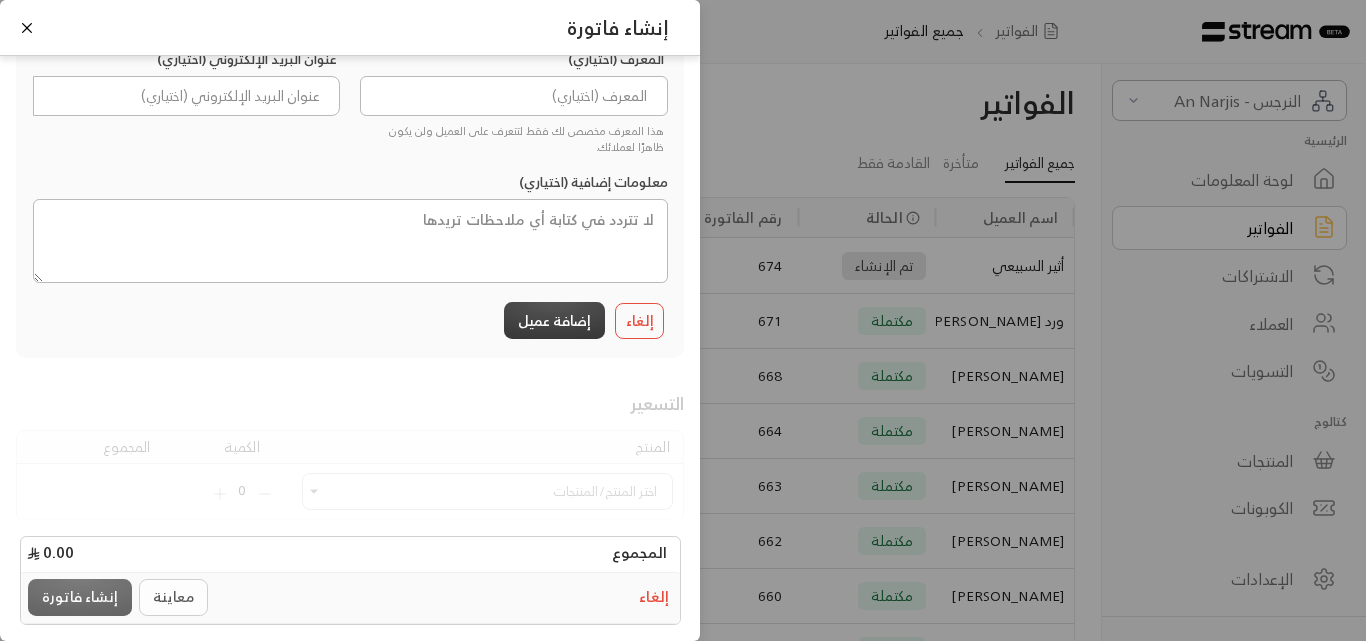 type on "566603003" 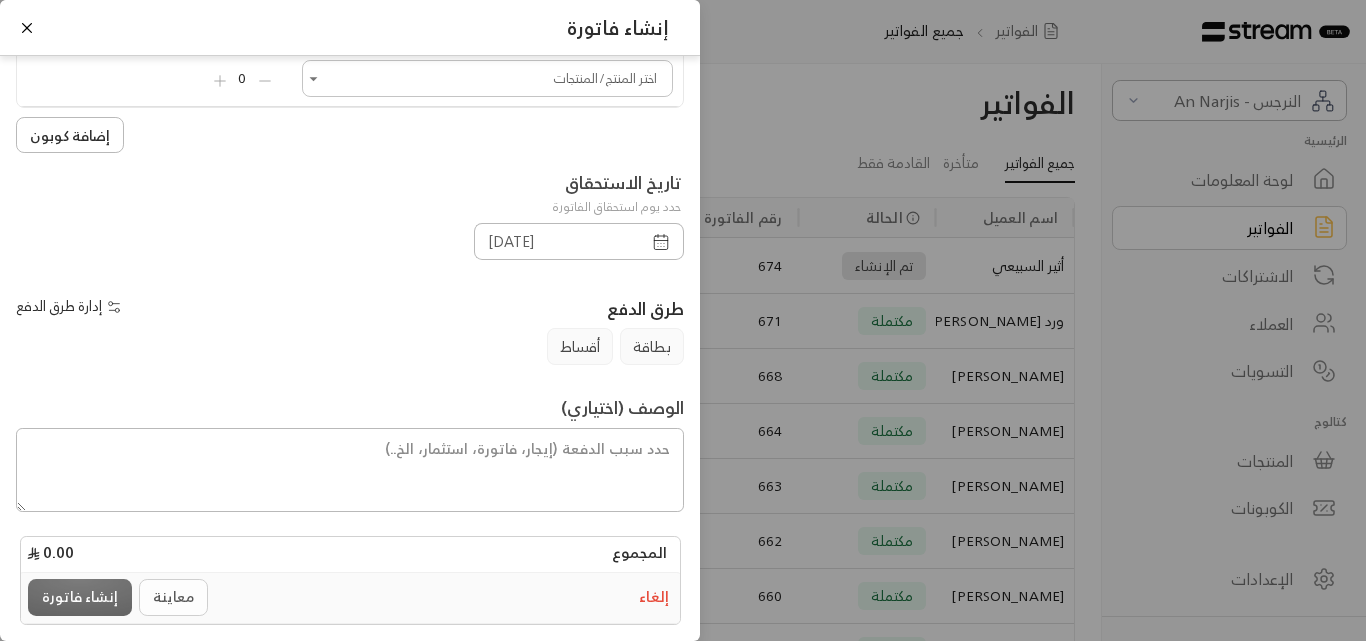 click 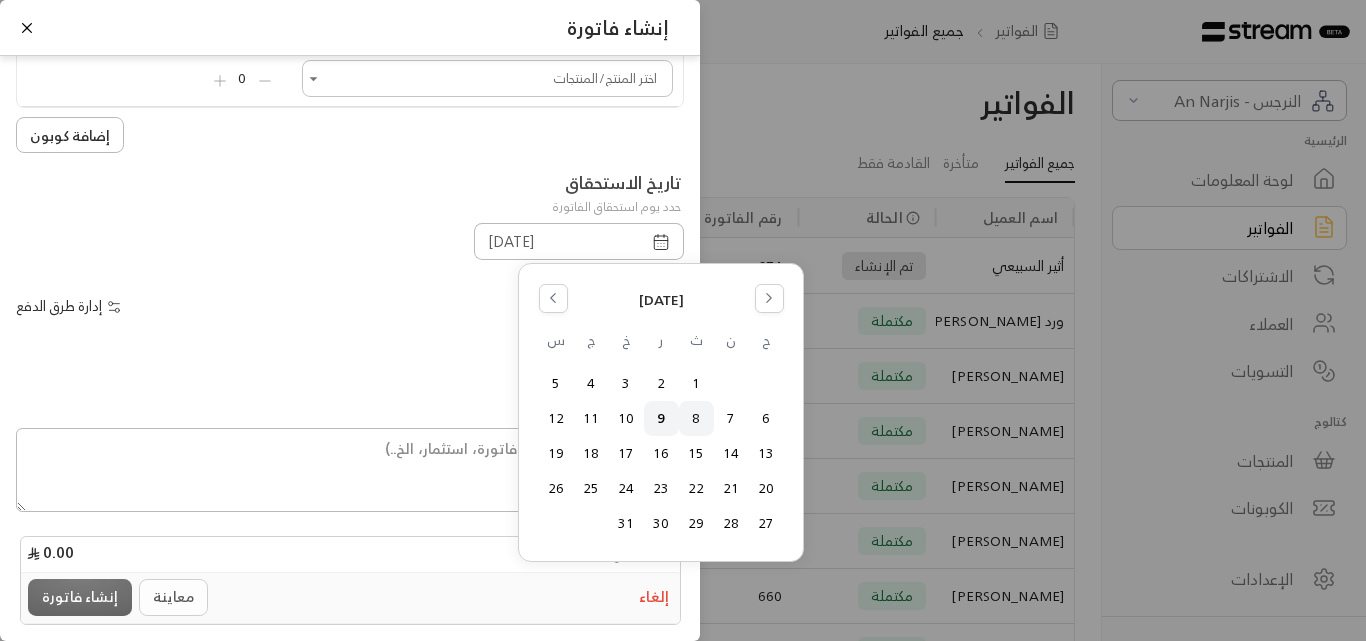 click on "8" at bounding box center [696, 418] 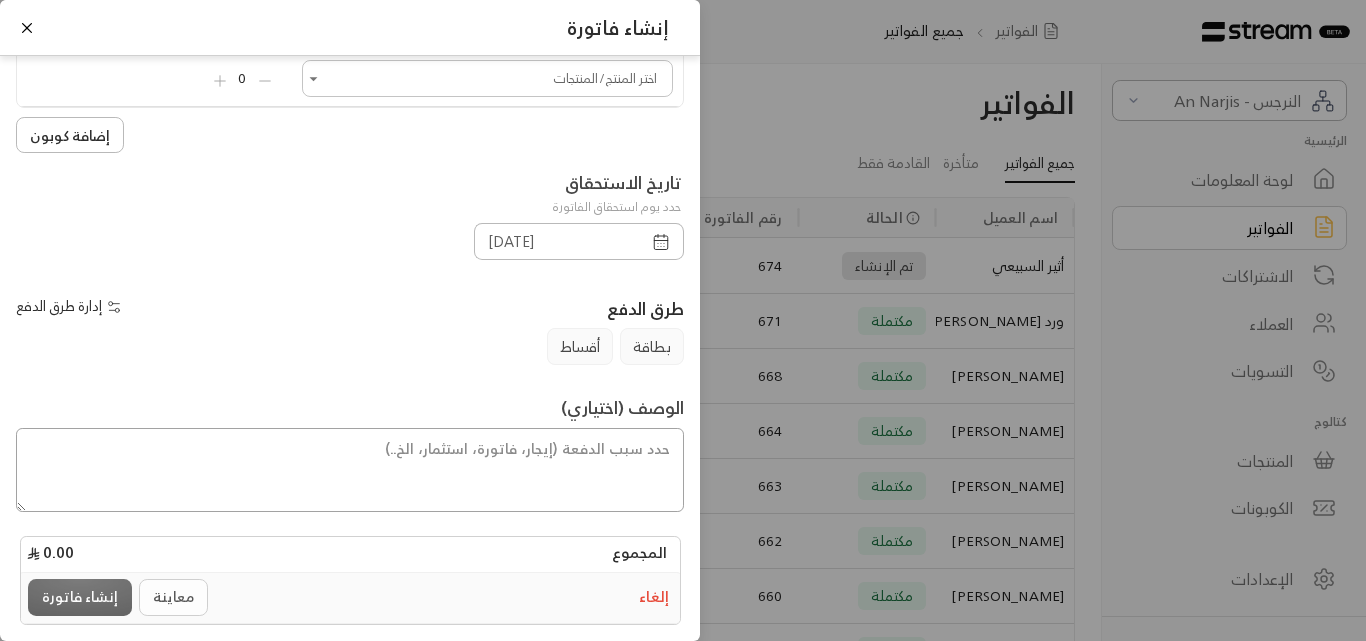 click at bounding box center (350, 470) 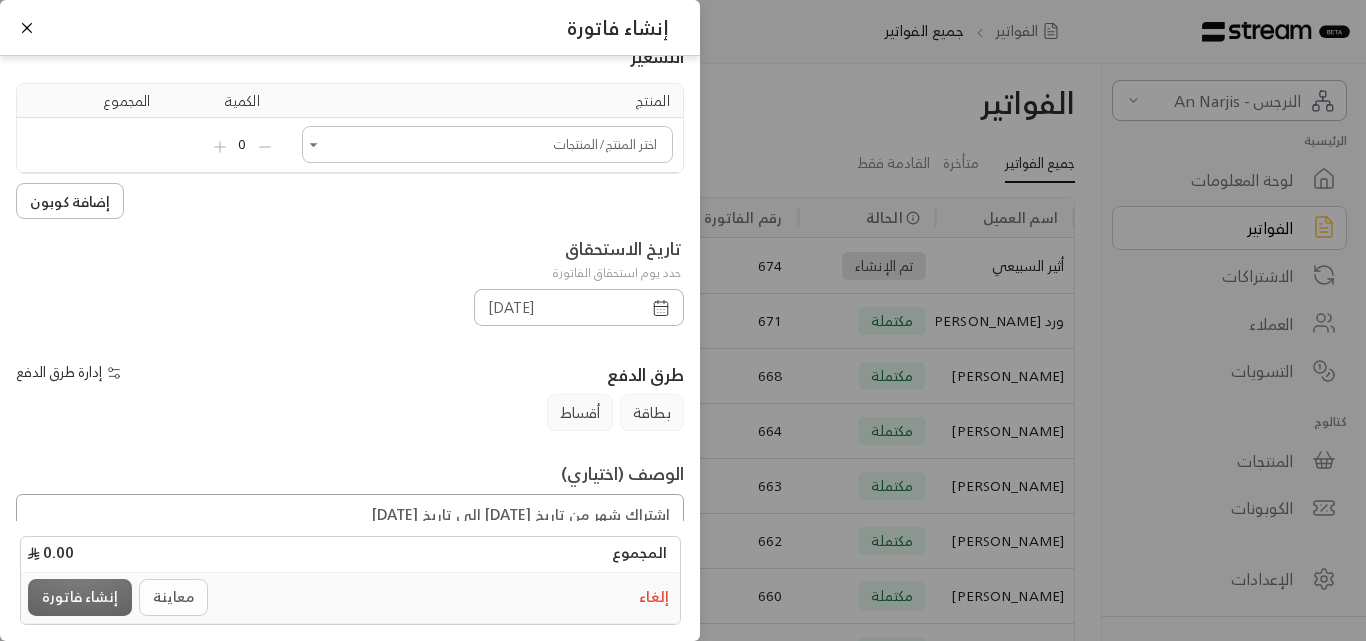 scroll, scrollTop: 0, scrollLeft: 0, axis: both 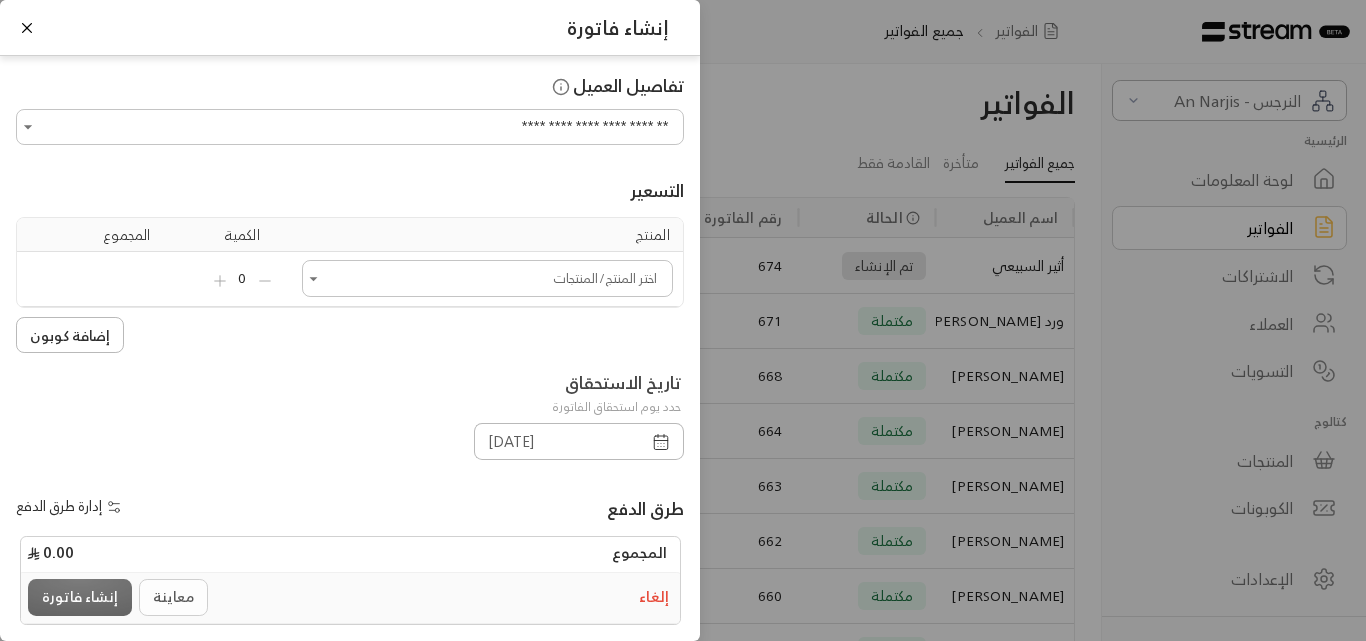 click 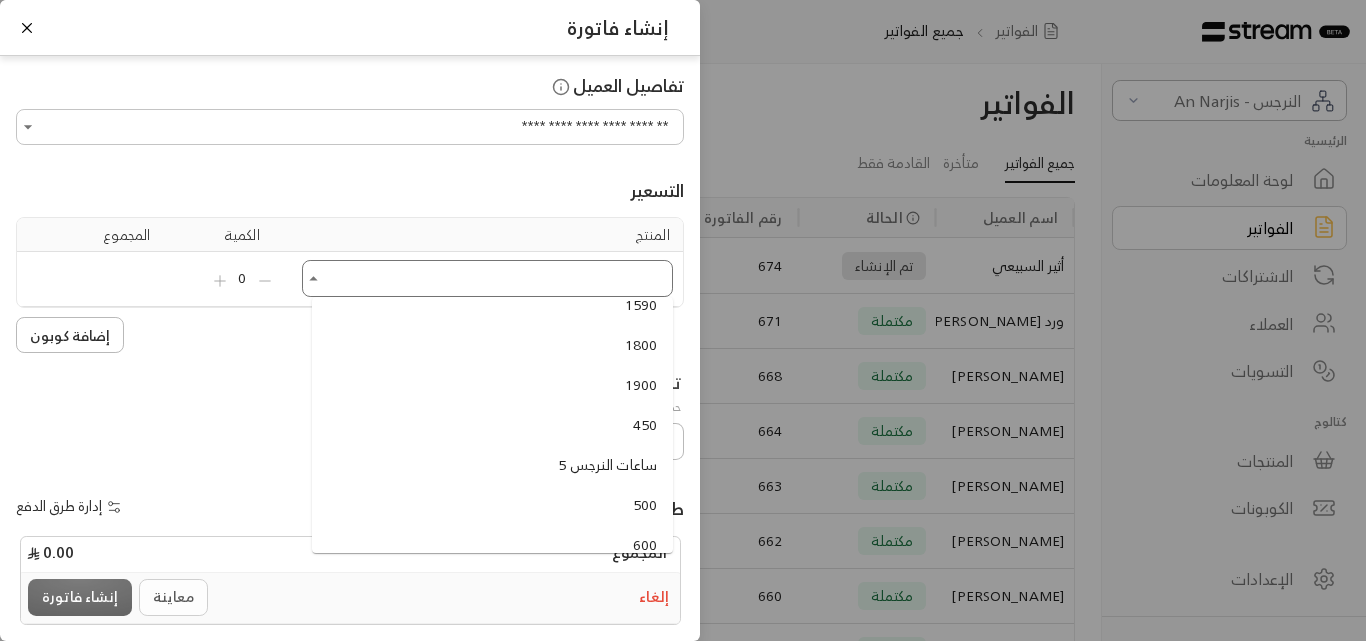 scroll, scrollTop: 100, scrollLeft: 0, axis: vertical 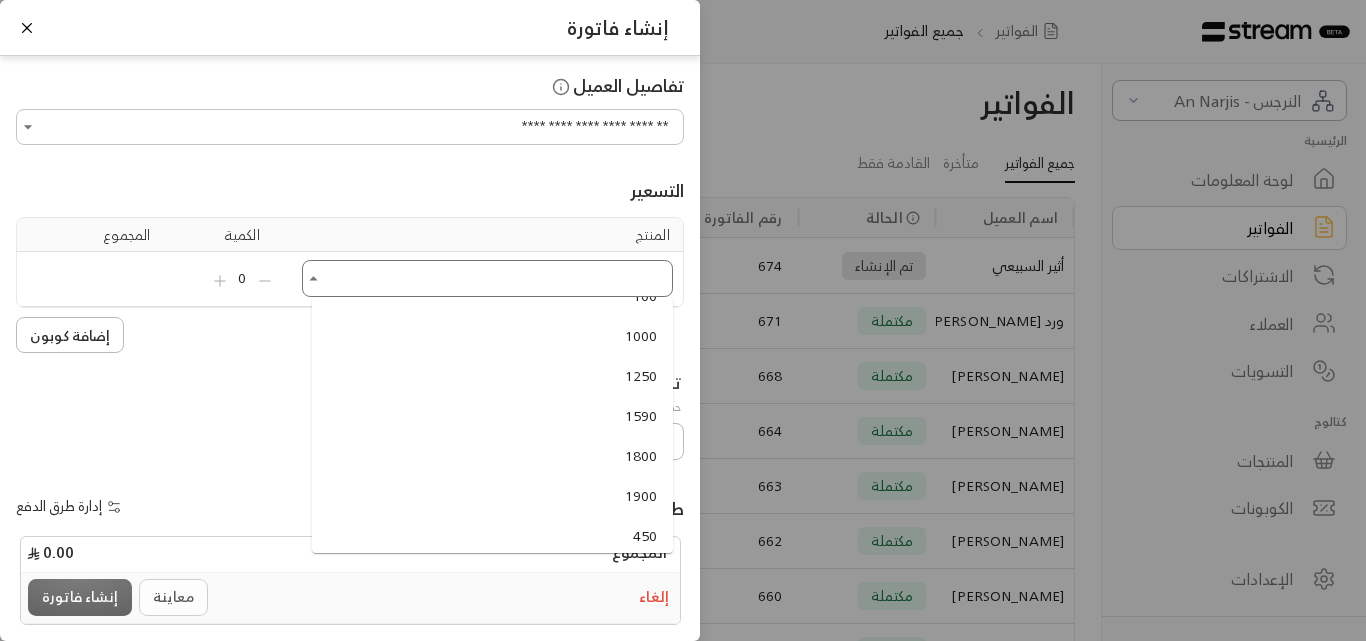 click on "1800" at bounding box center [641, 456] 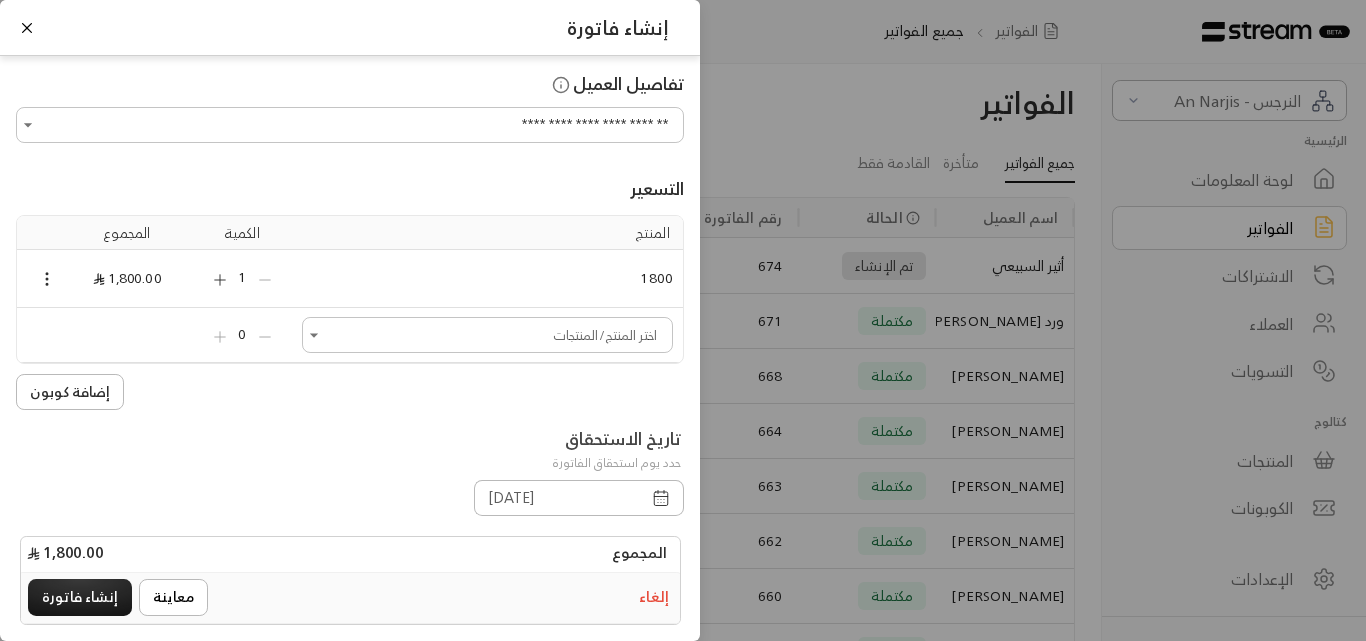 scroll, scrollTop: 0, scrollLeft: 0, axis: both 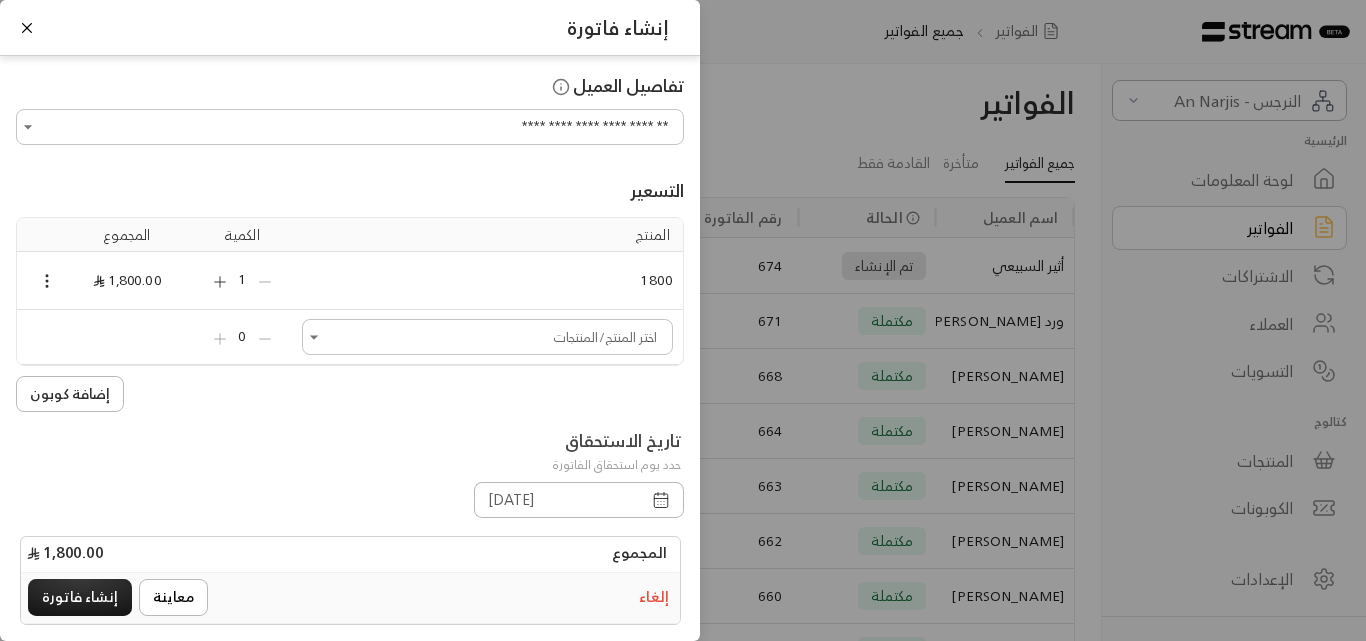 drag, startPoint x: 67, startPoint y: 277, endPoint x: 12, endPoint y: 290, distance: 56.515484 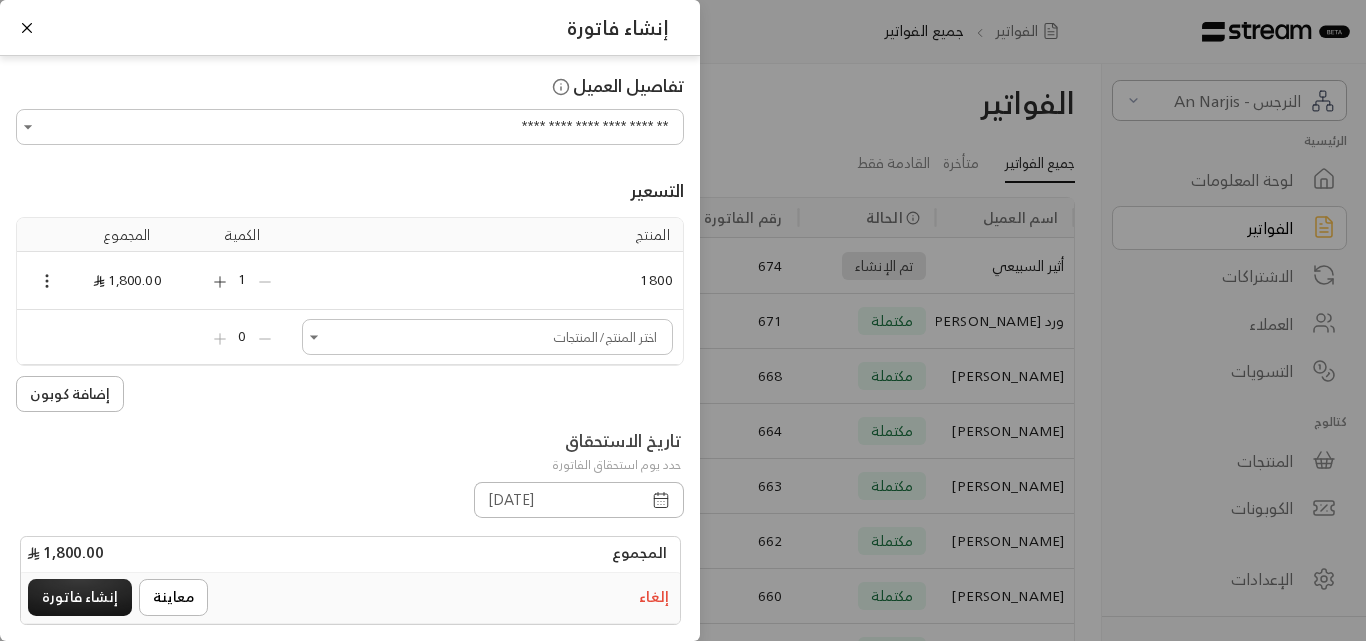 click 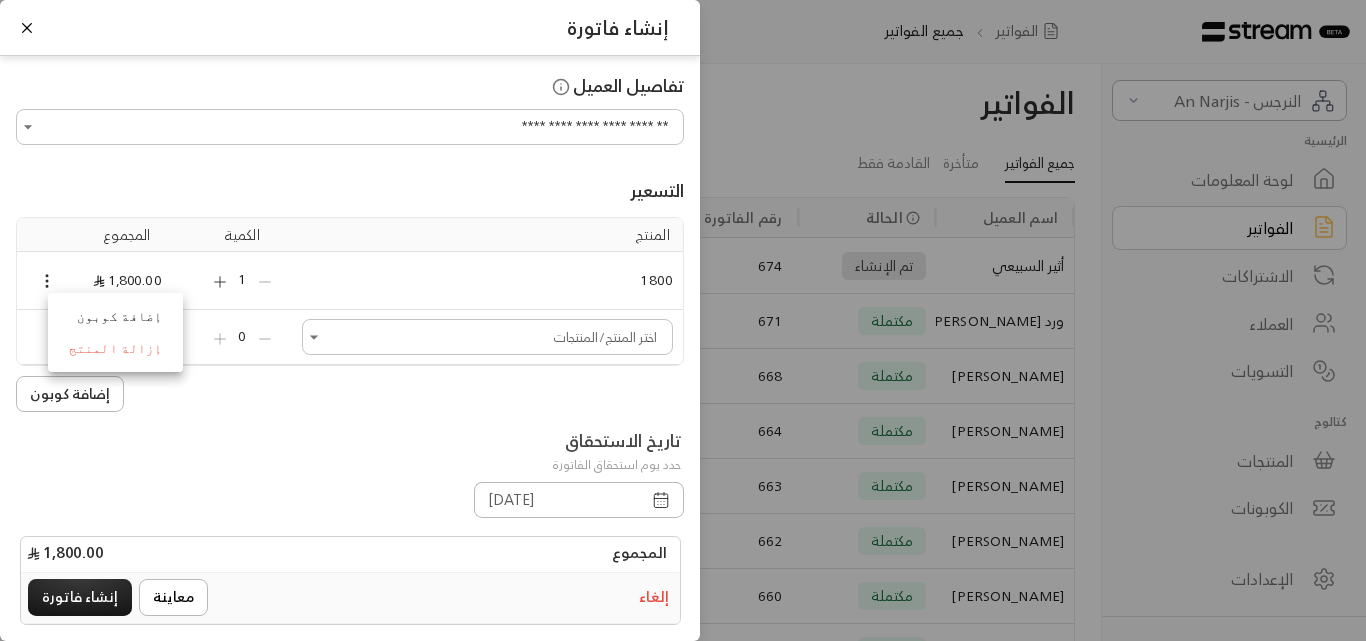 click on "إزالة المنتج" at bounding box center [115, 349] 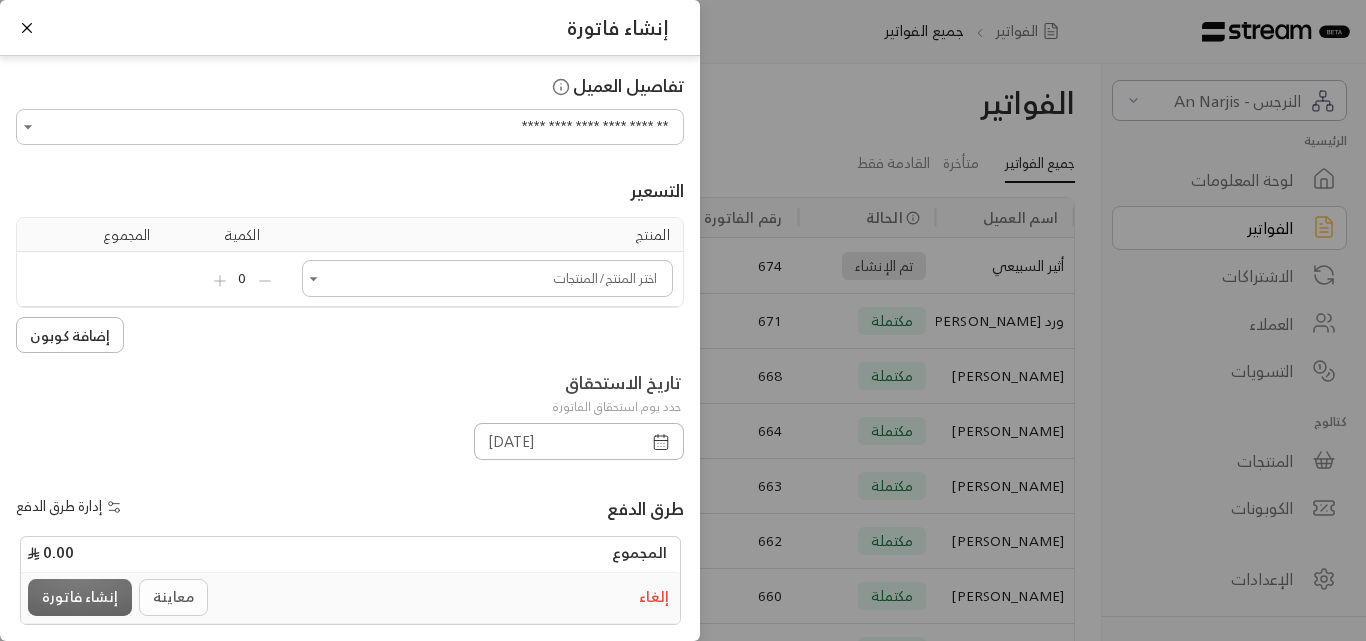 click at bounding box center [314, 279] 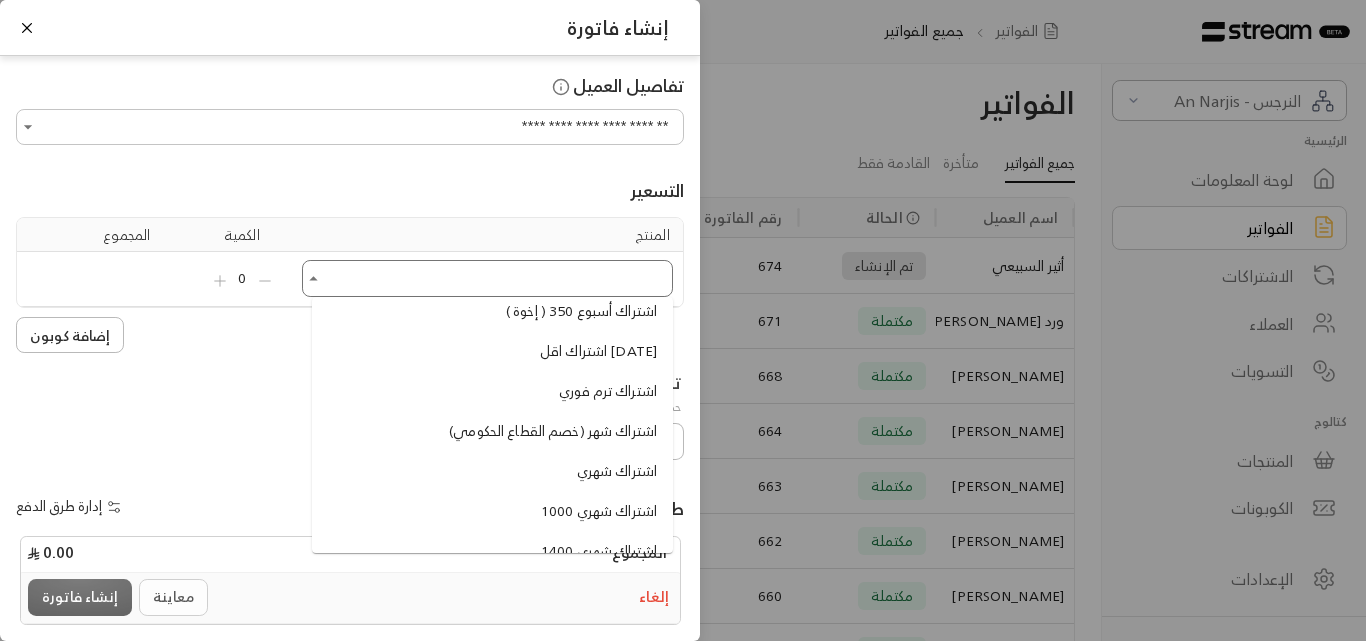 scroll, scrollTop: 1300, scrollLeft: 0, axis: vertical 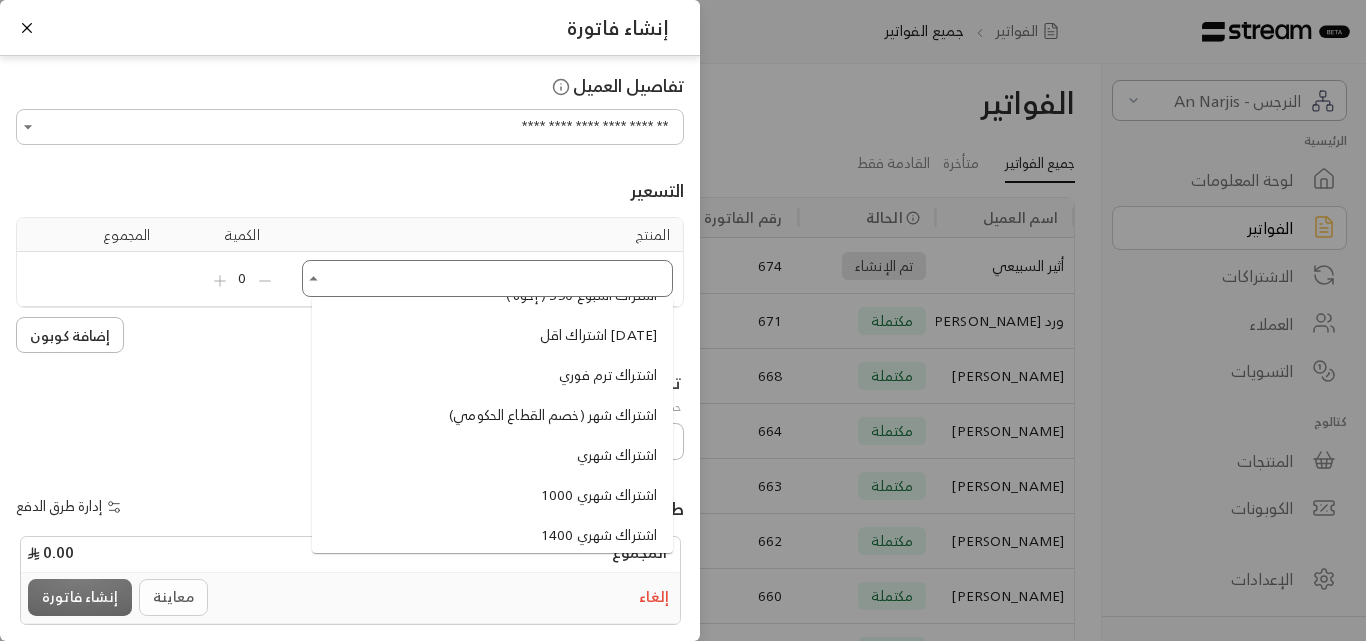 click on "اشتراك شهر (خصم القطاع الحكومي)" at bounding box center (553, 415) 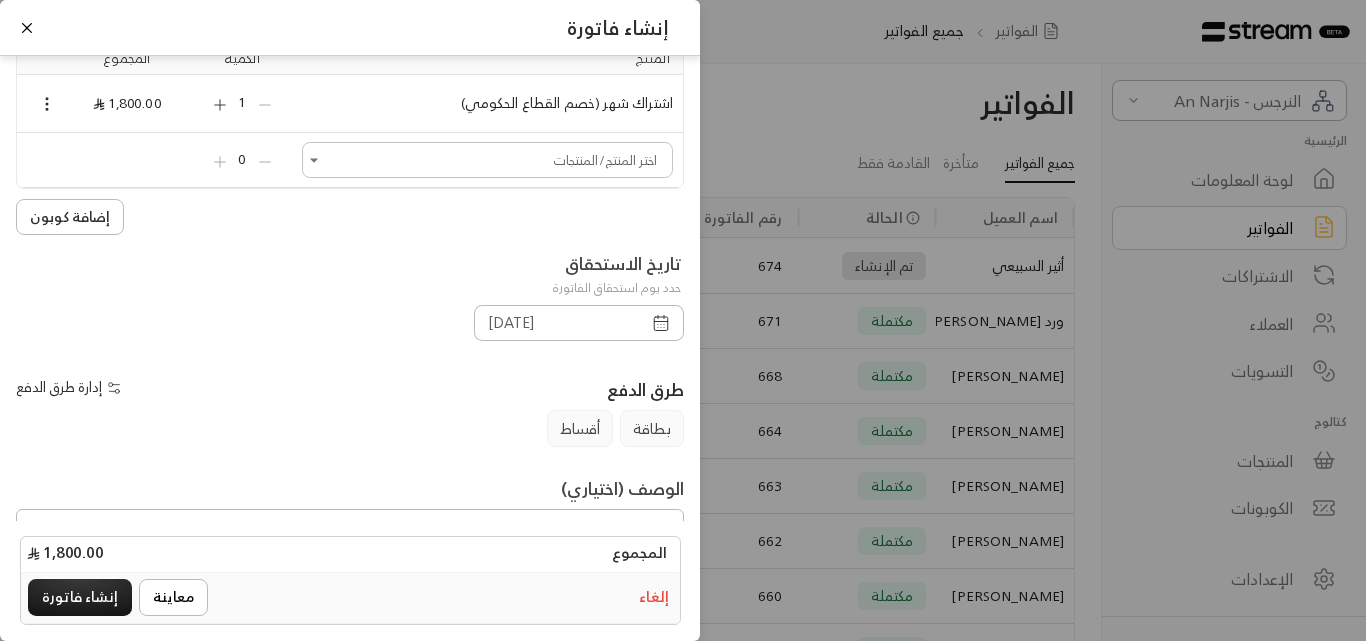 scroll, scrollTop: 278, scrollLeft: 0, axis: vertical 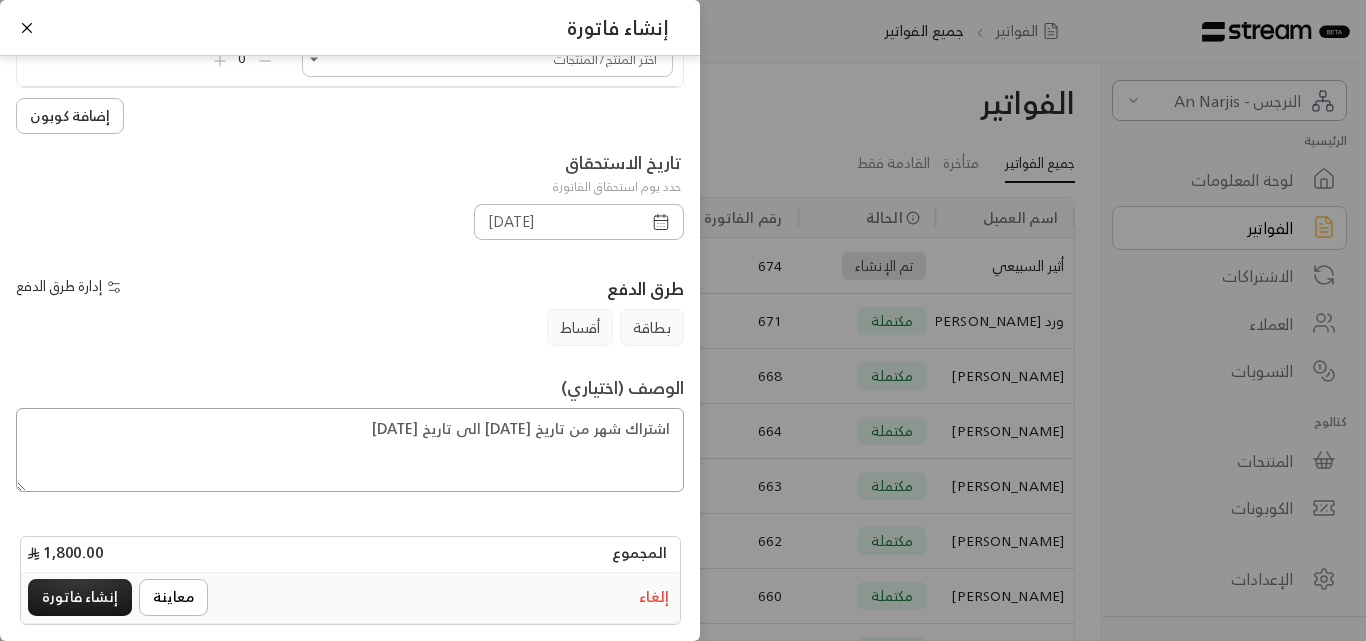 click on "اشتراك شهر من تاريخ [DATE] الى تاريخ [DATE]" at bounding box center (350, 450) 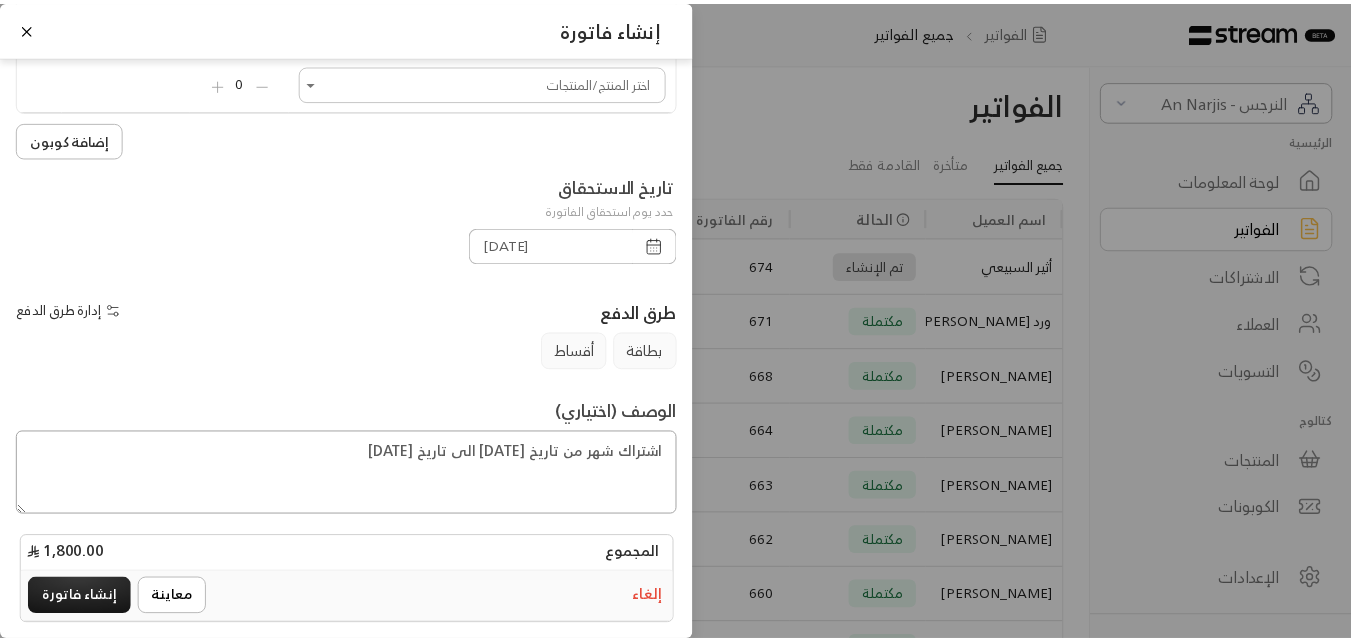 scroll, scrollTop: 278, scrollLeft: 0, axis: vertical 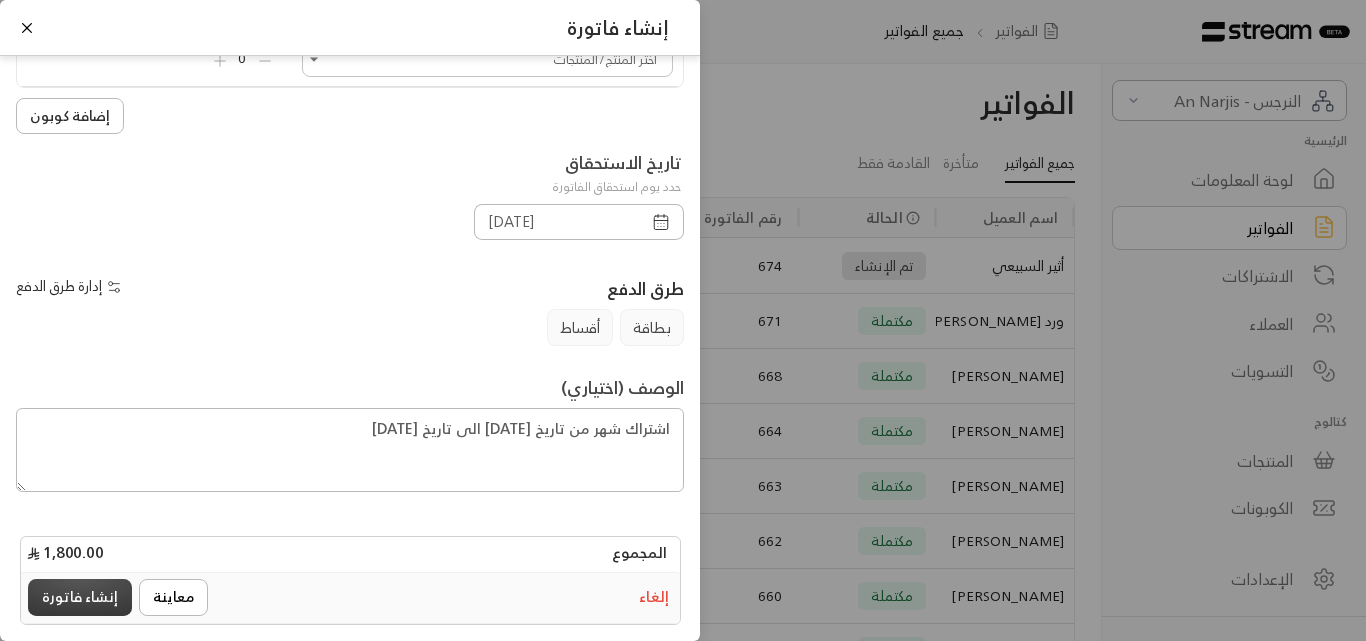 click on "إنشاء فاتورة" at bounding box center (80, 597) 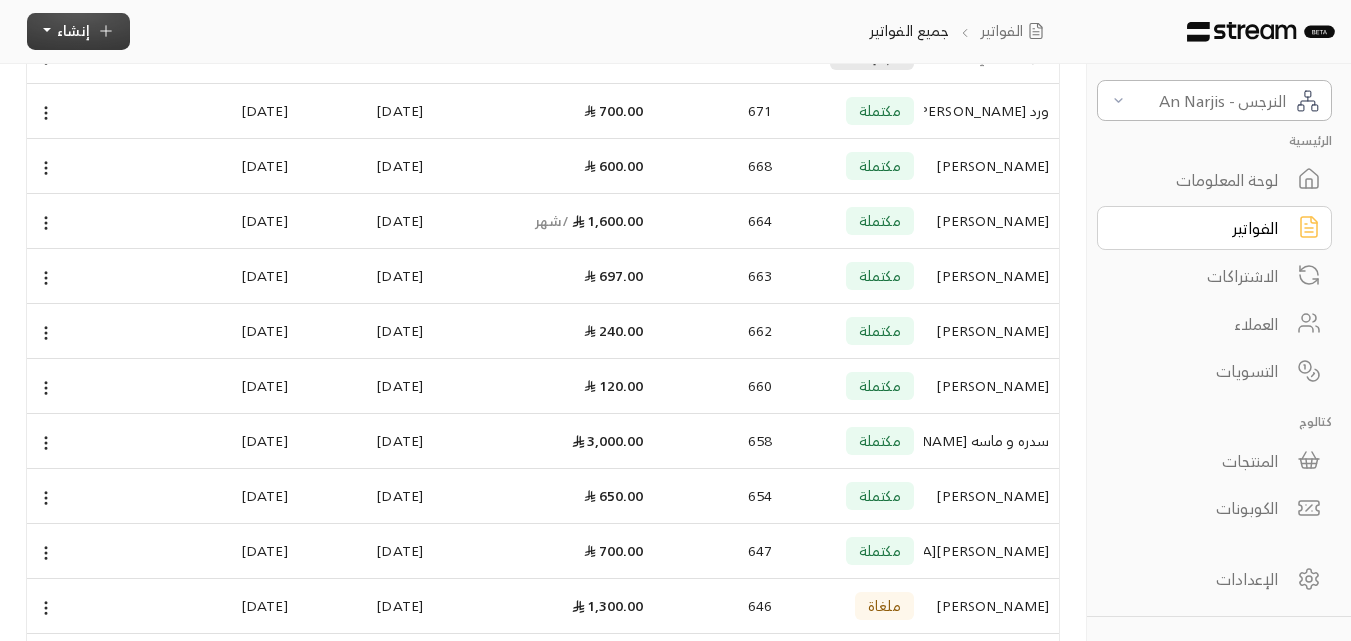 scroll, scrollTop: 0, scrollLeft: 0, axis: both 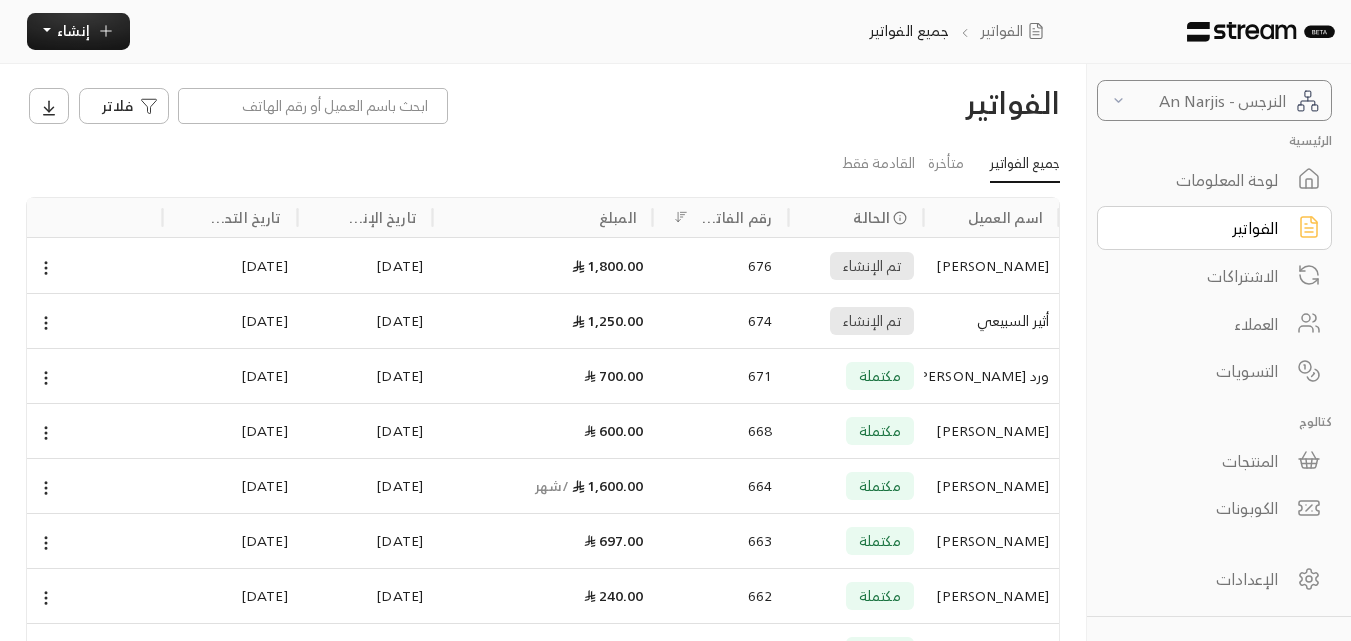 click on "النرجس -  An Narjis" at bounding box center (1209, 101) 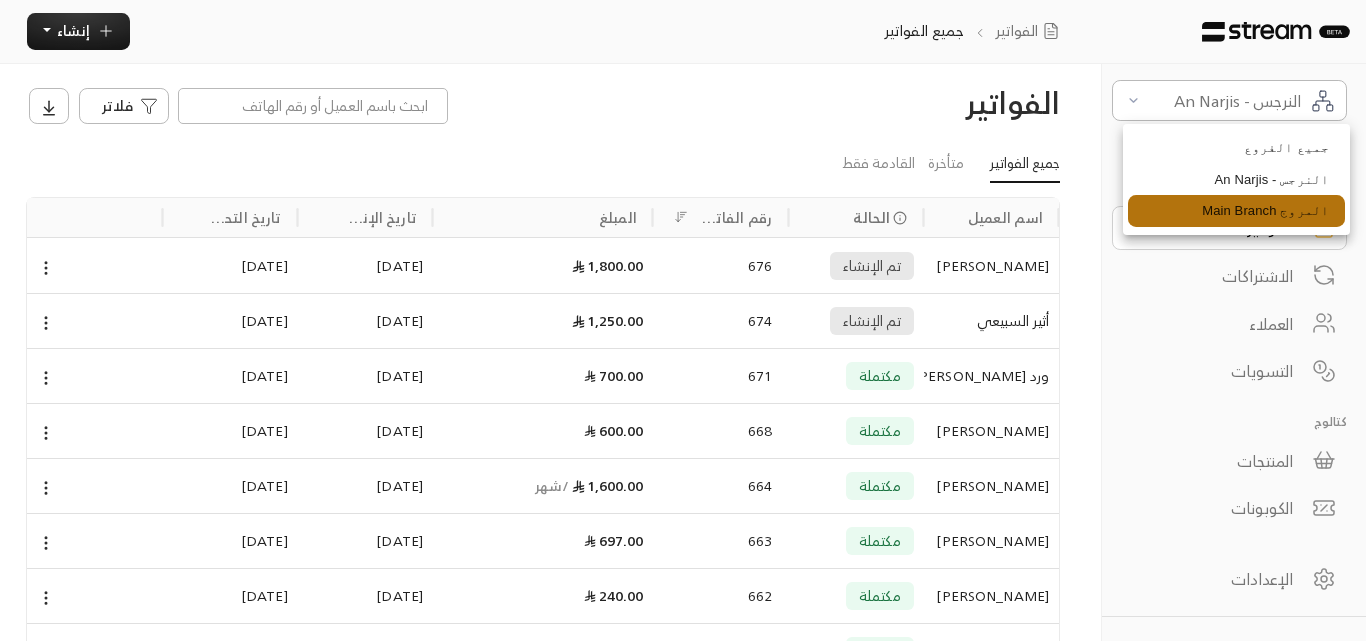 click on "المروج Main Branch" at bounding box center [1236, 211] 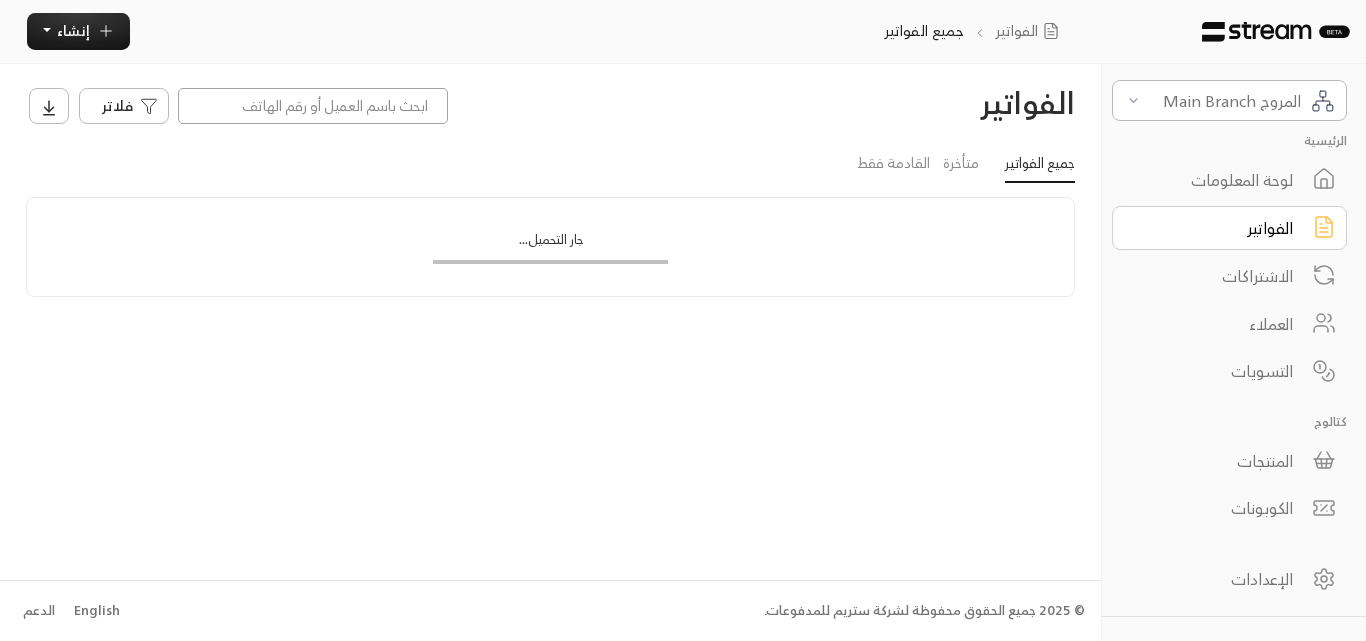 click at bounding box center (313, 106) 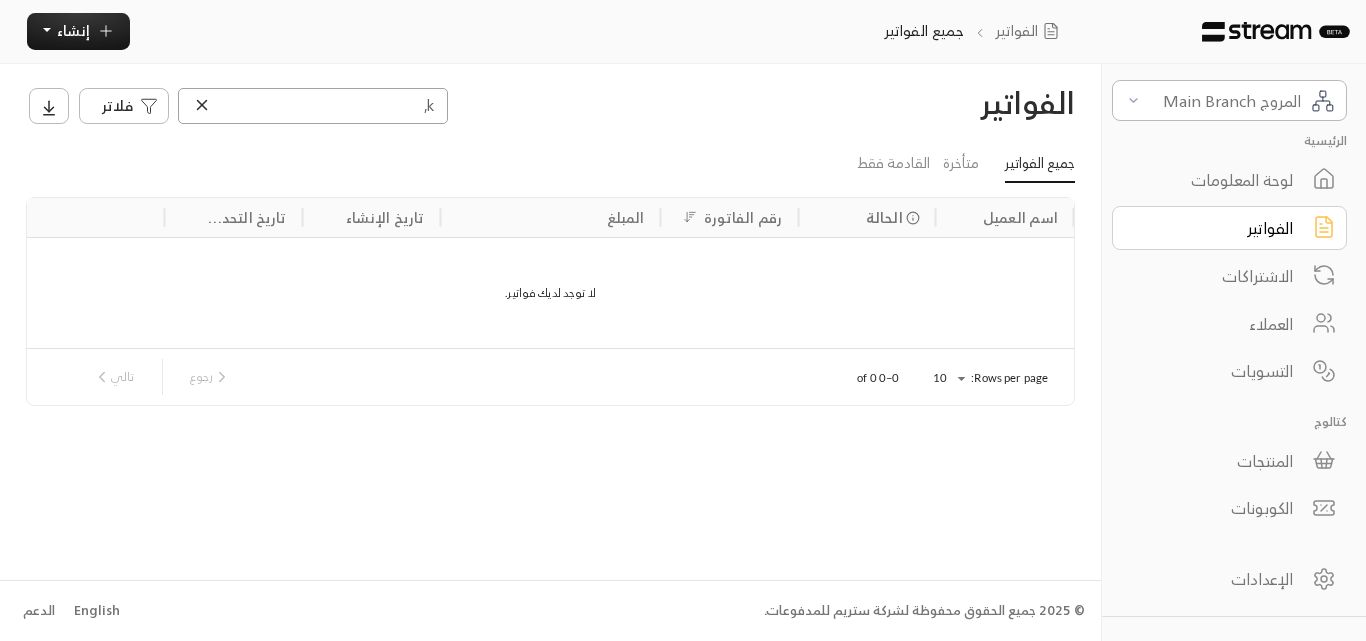 type on "k" 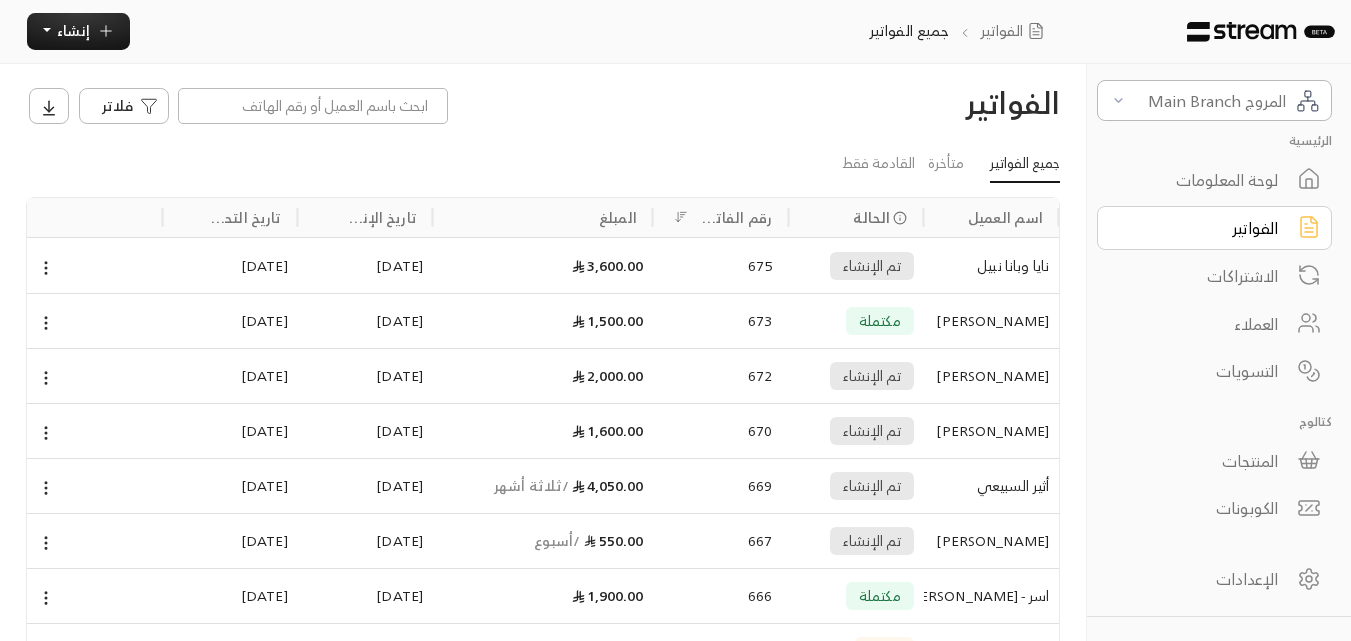 click on "جميع الفواتير متأخرة القادمة فقط" at bounding box center (543, 164) 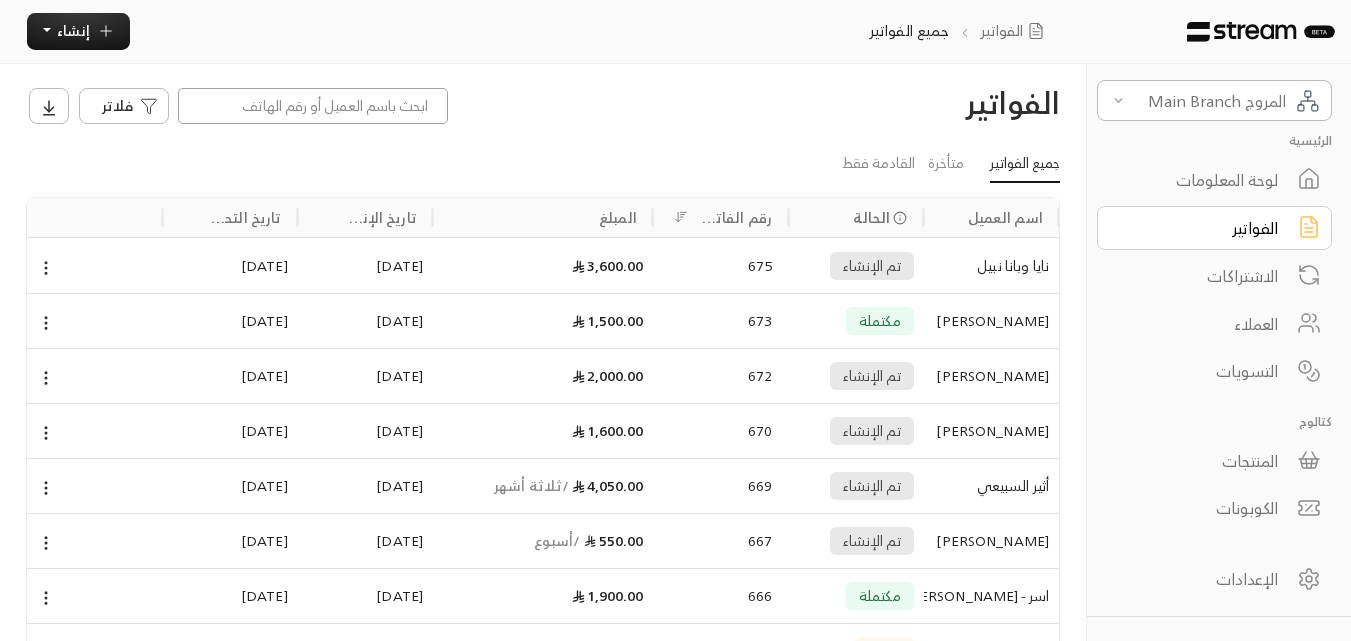 click at bounding box center (313, 106) 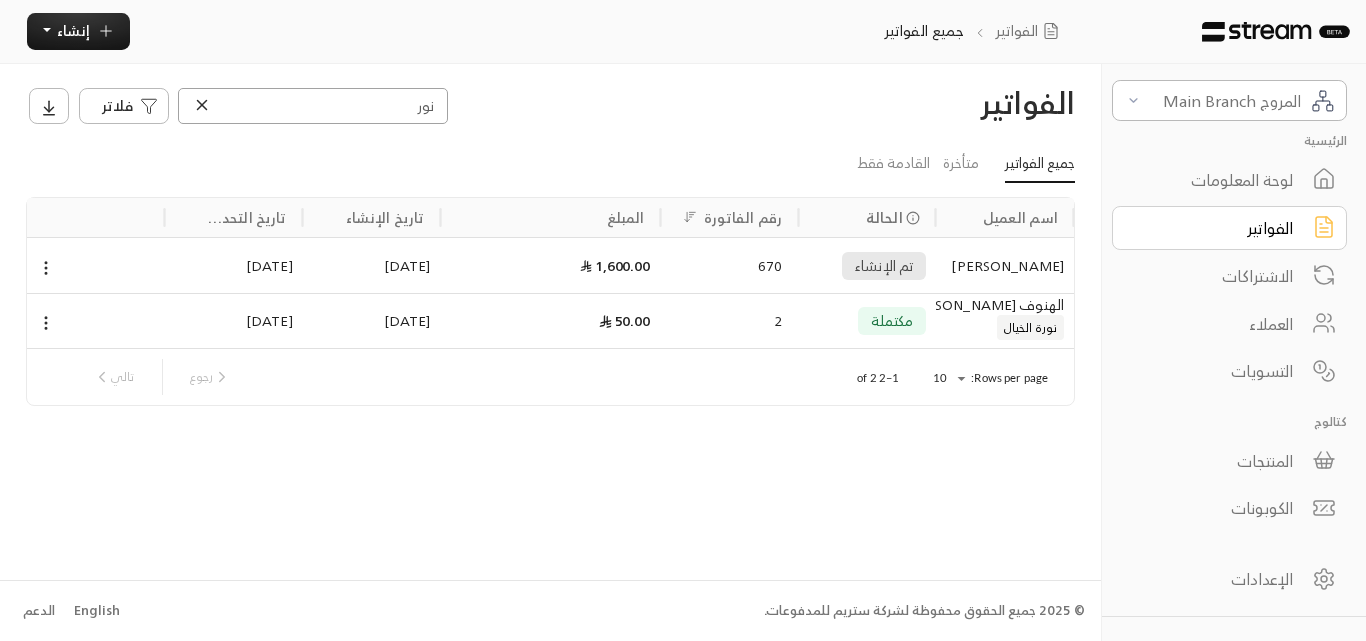 type on "نور" 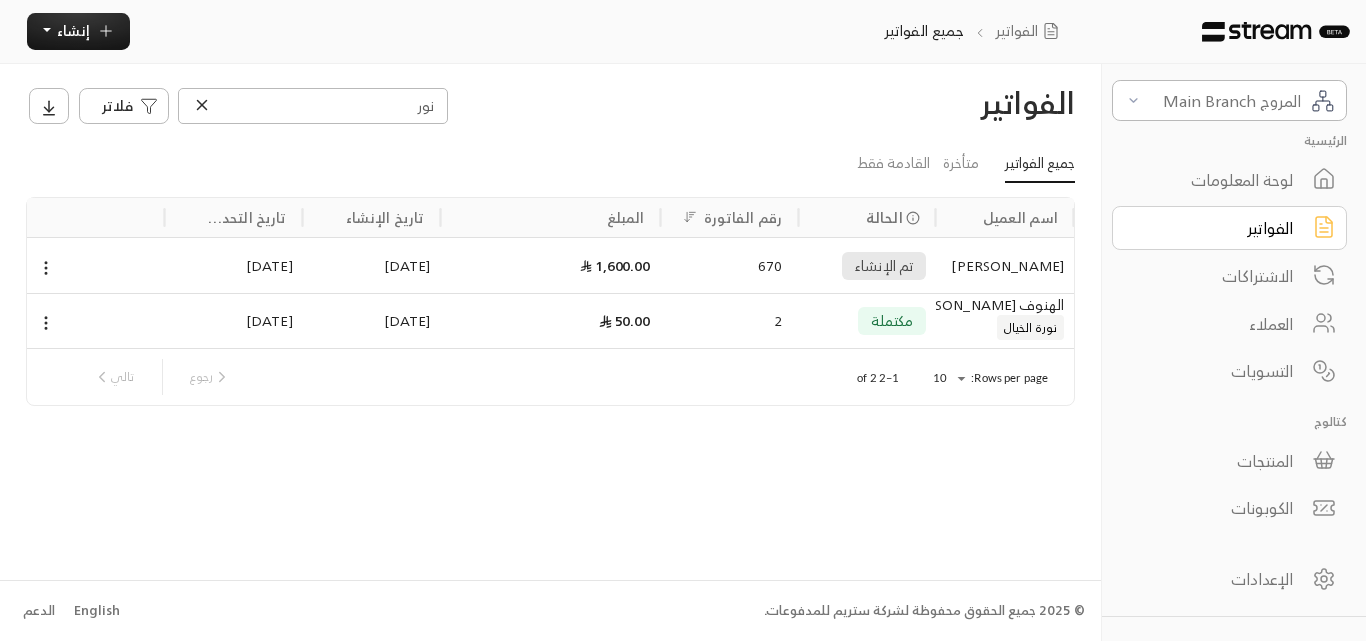 click on "تم الإنشاء" at bounding box center [884, 266] 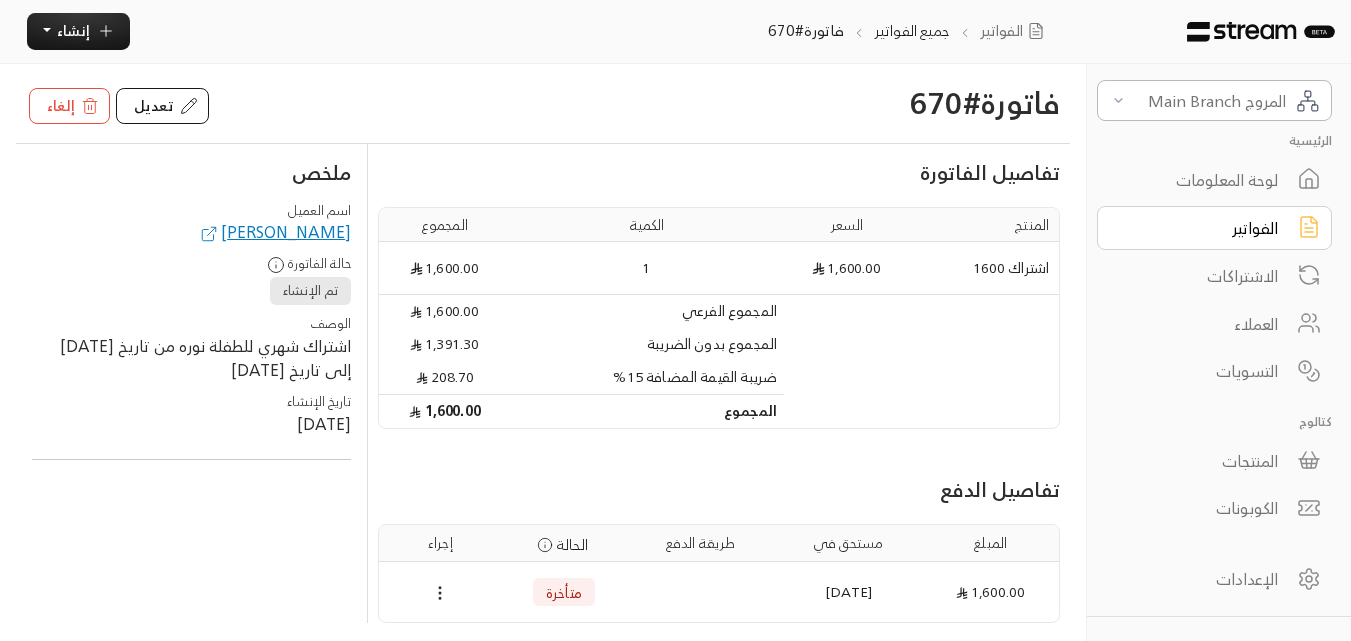 drag, startPoint x: 346, startPoint y: 344, endPoint x: 194, endPoint y: 375, distance: 155.12898 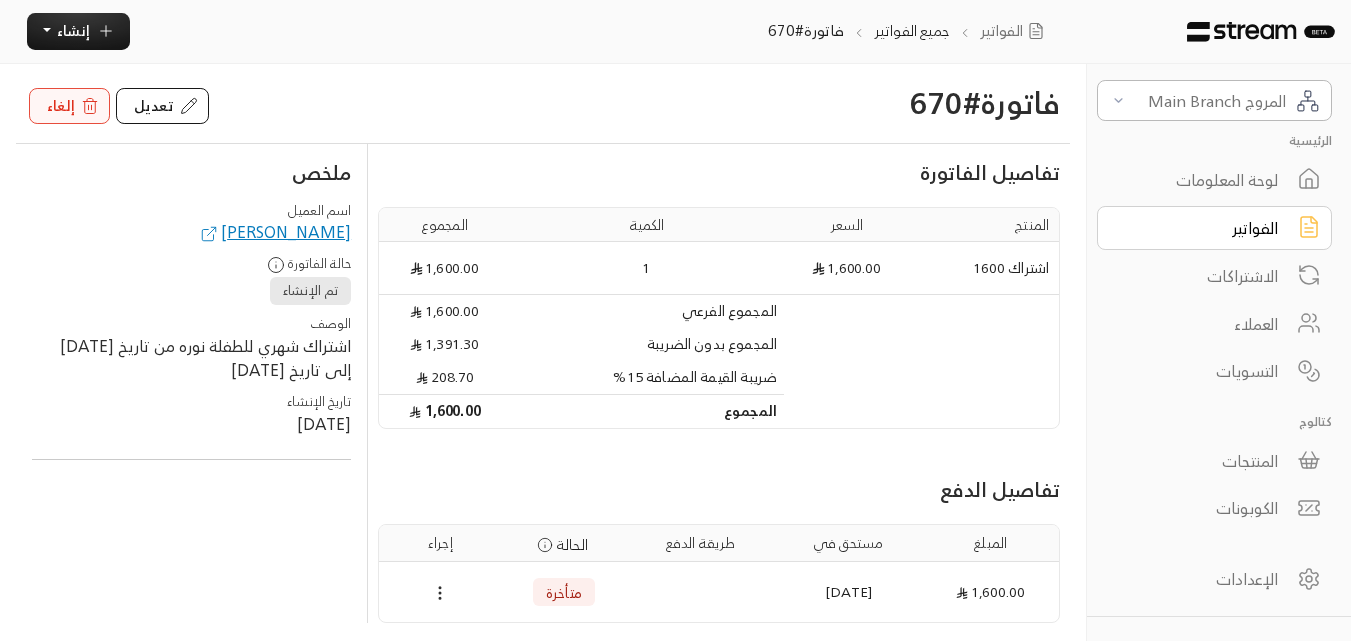 click on "إلغاء" at bounding box center (61, 105) 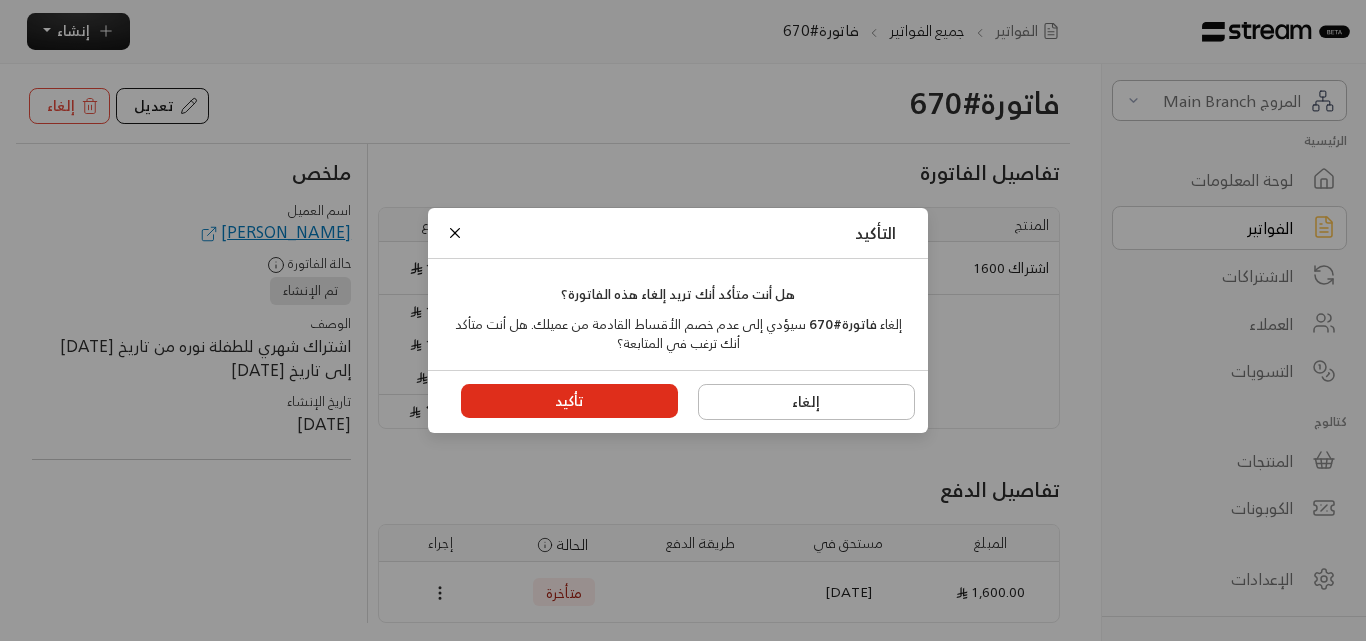 click on "تأكيد" at bounding box center (570, 401) 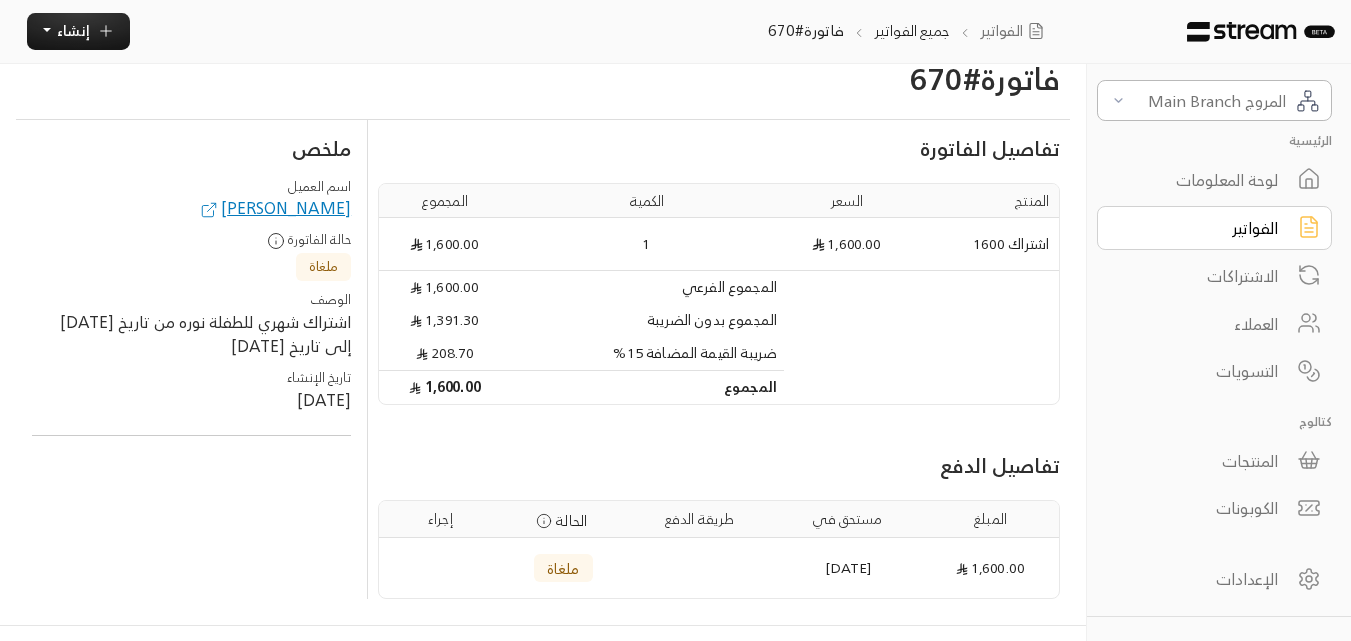 scroll, scrollTop: 0, scrollLeft: 0, axis: both 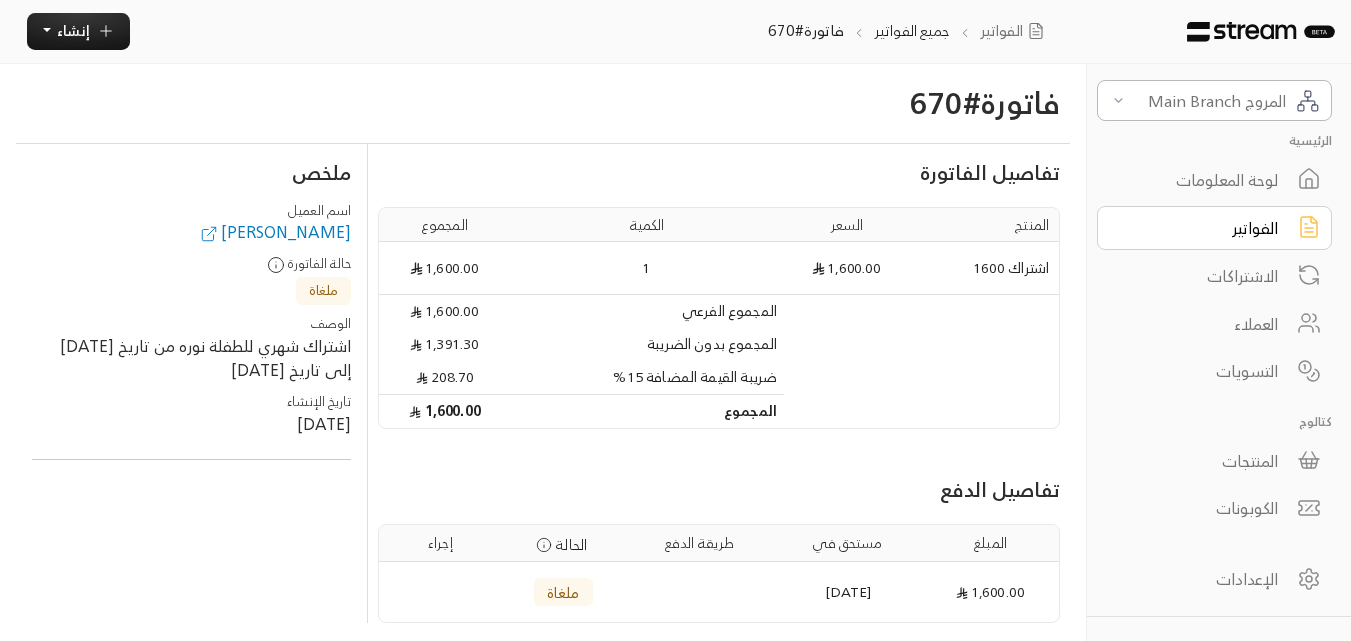 click on "[PERSON_NAME]" at bounding box center [274, 232] 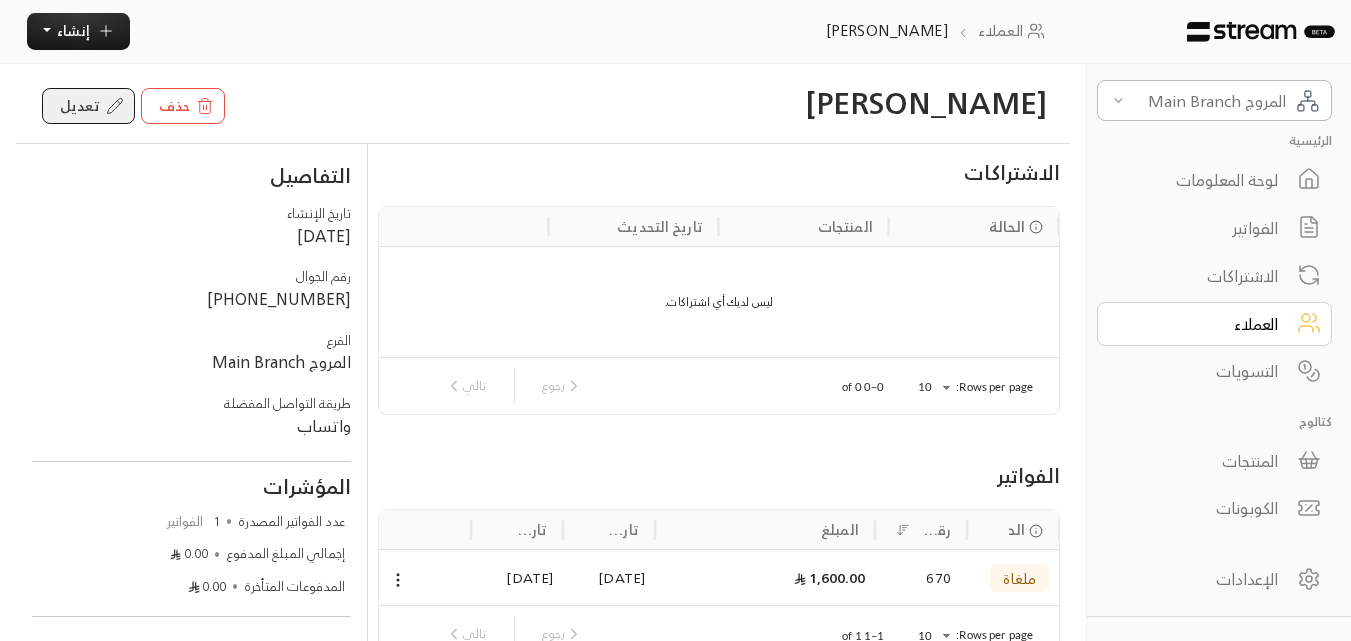 click on "تعديل" at bounding box center [80, 105] 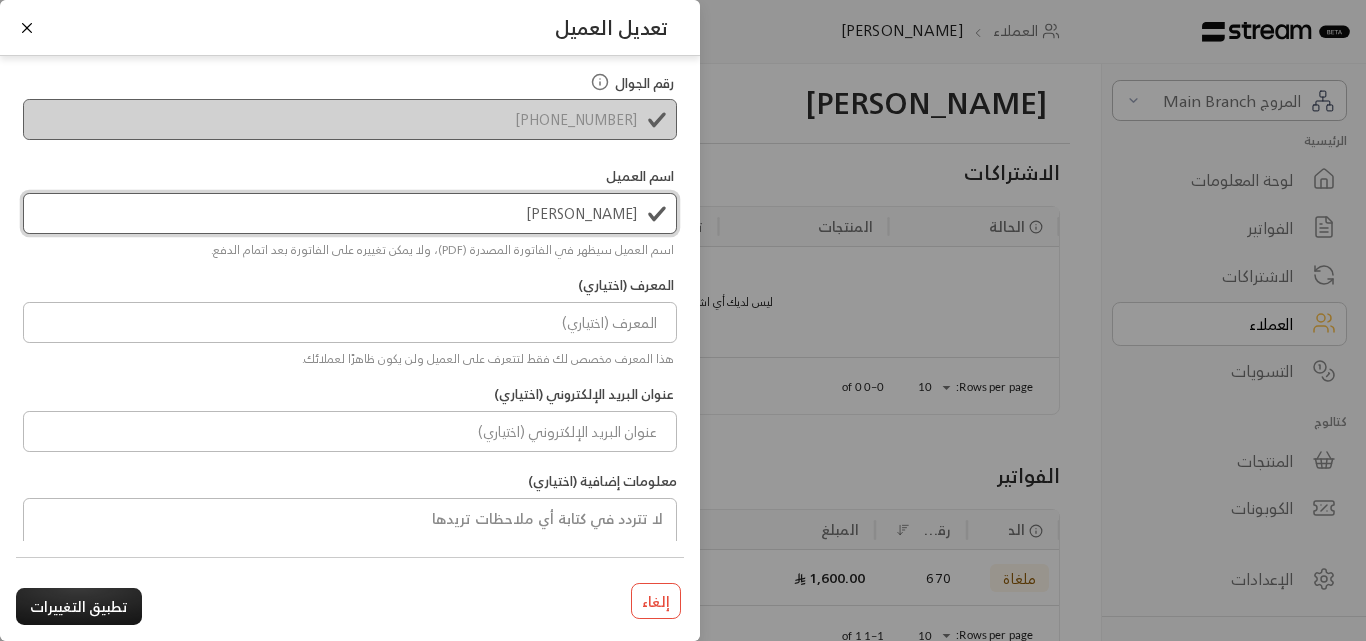 click on "[PERSON_NAME]" at bounding box center (350, 213) 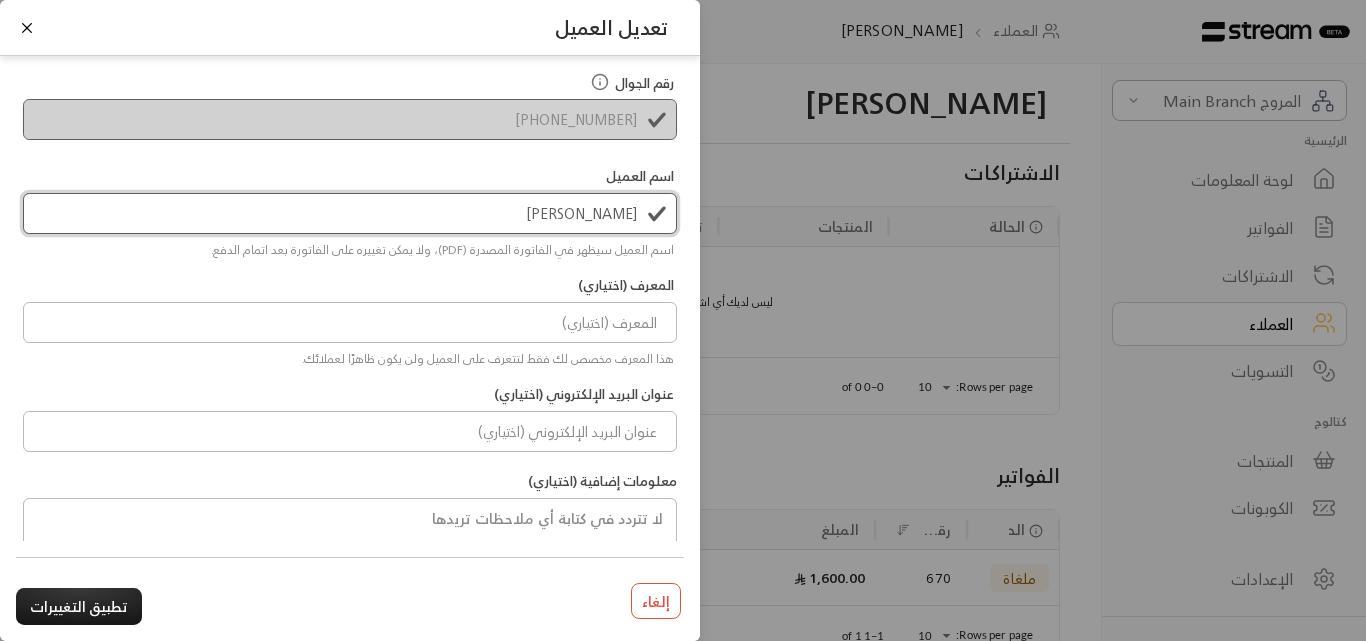 type on "[PERSON_NAME]" 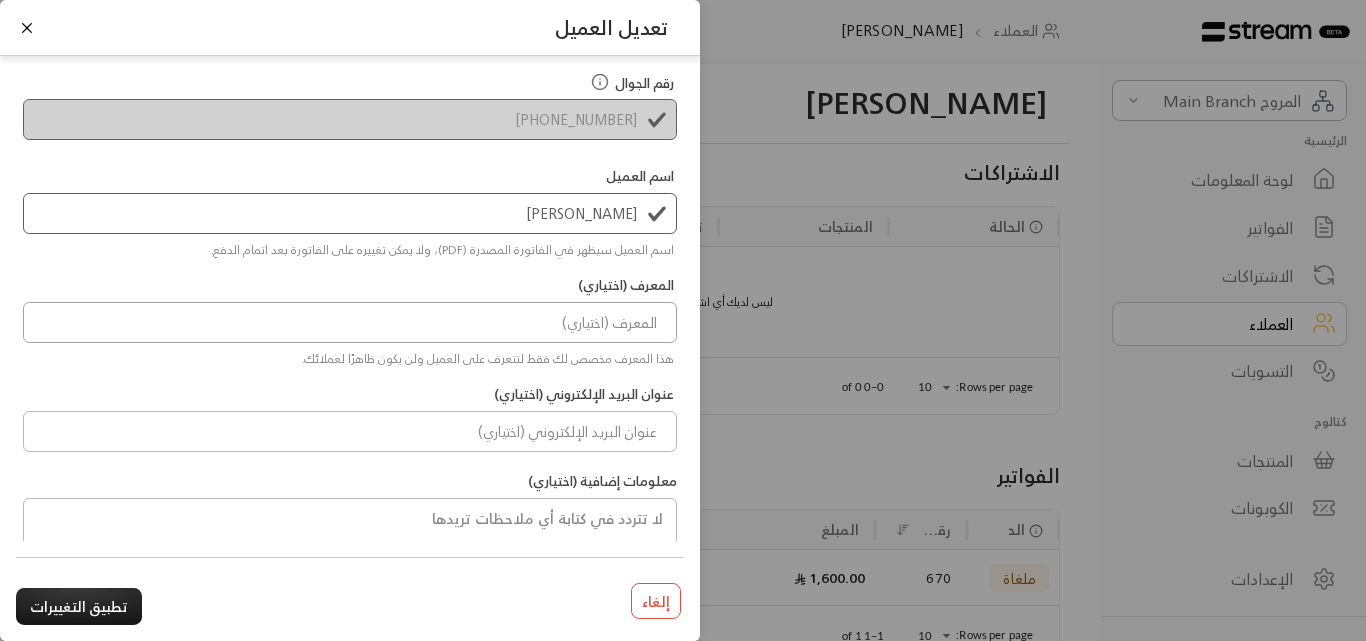 click at bounding box center (350, 322) 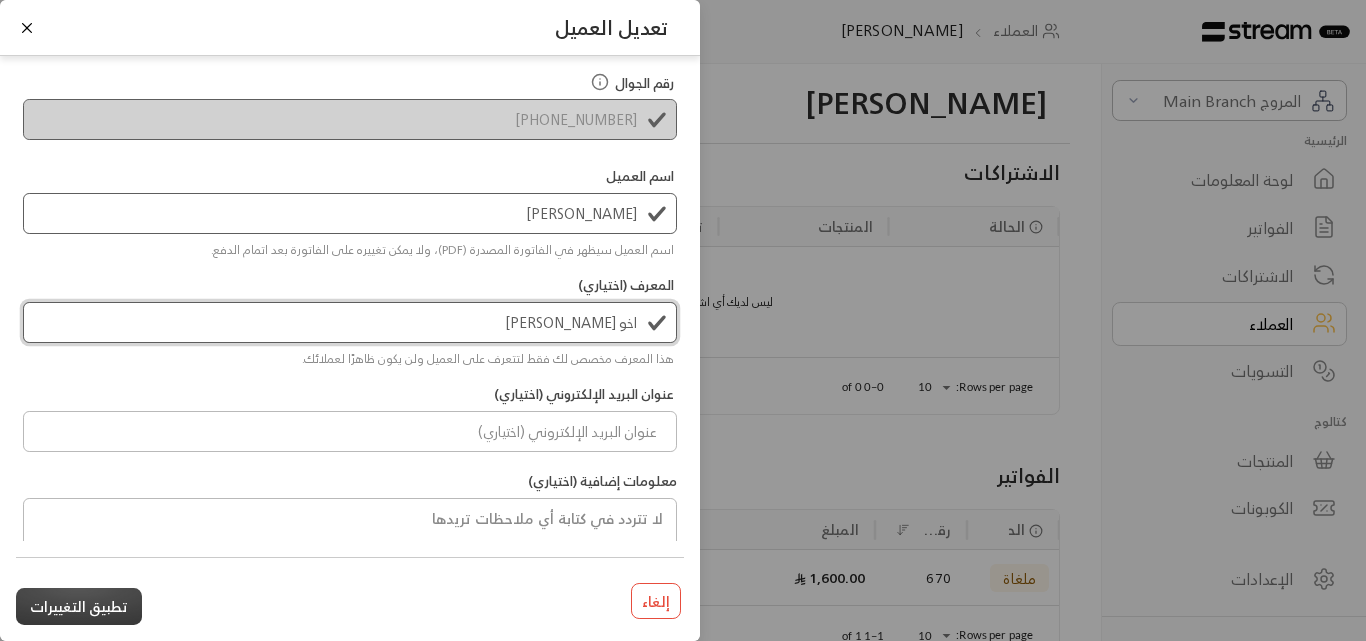 type on "اخو [PERSON_NAME]" 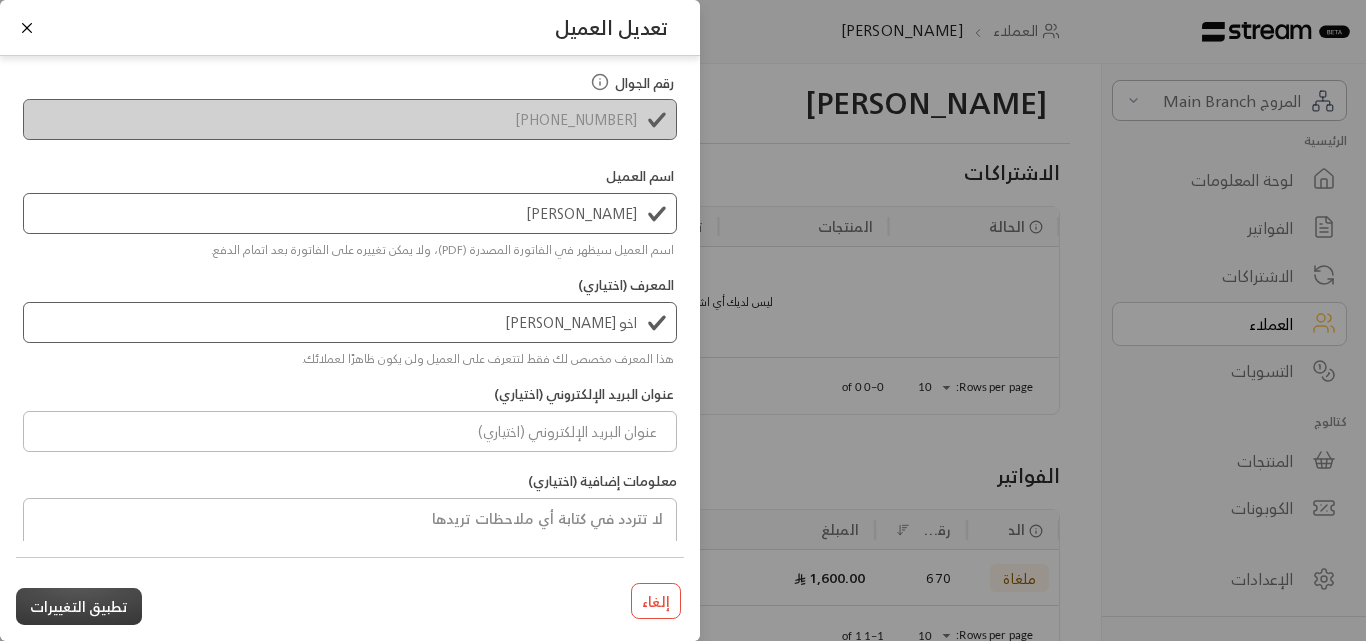 click on "تطبيق التغييرات" at bounding box center (79, 605) 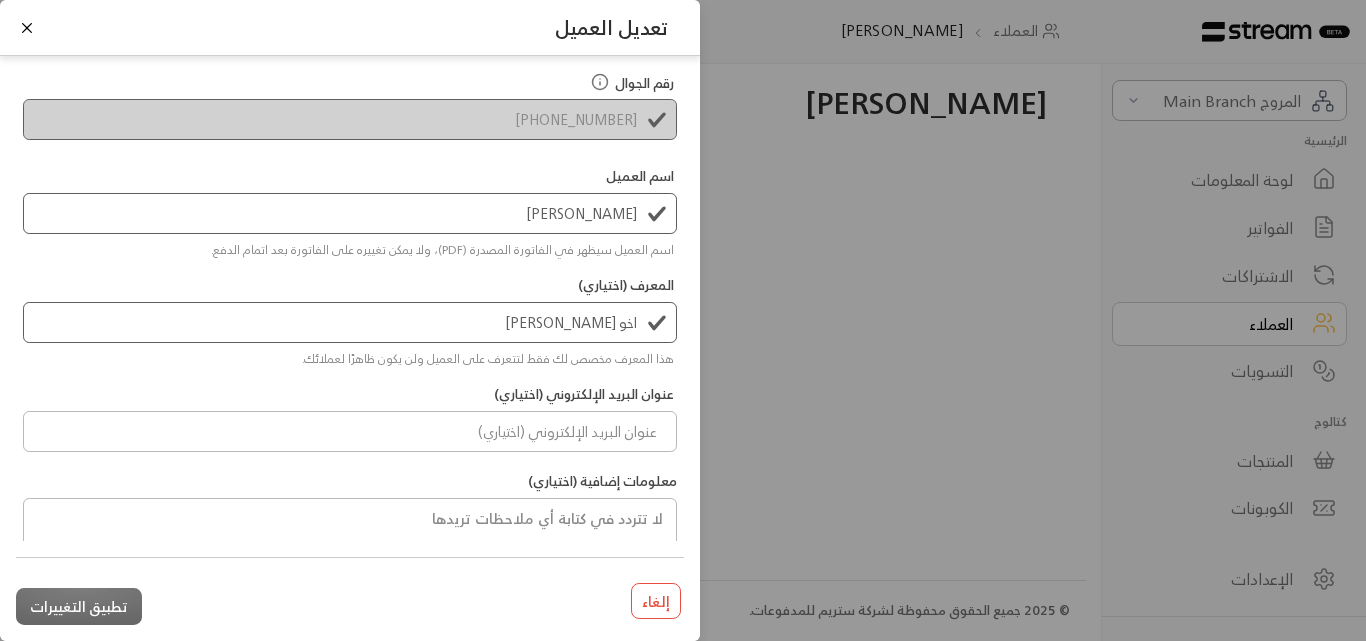 type on "[PERSON_NAME]" 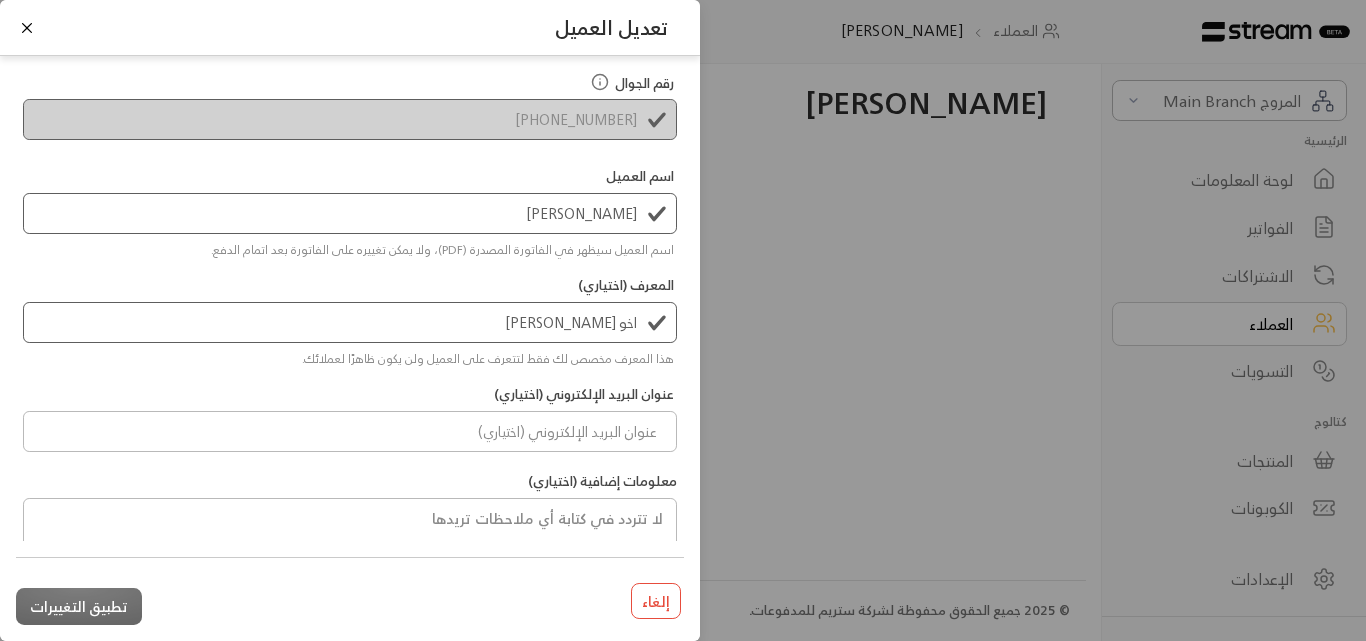 type 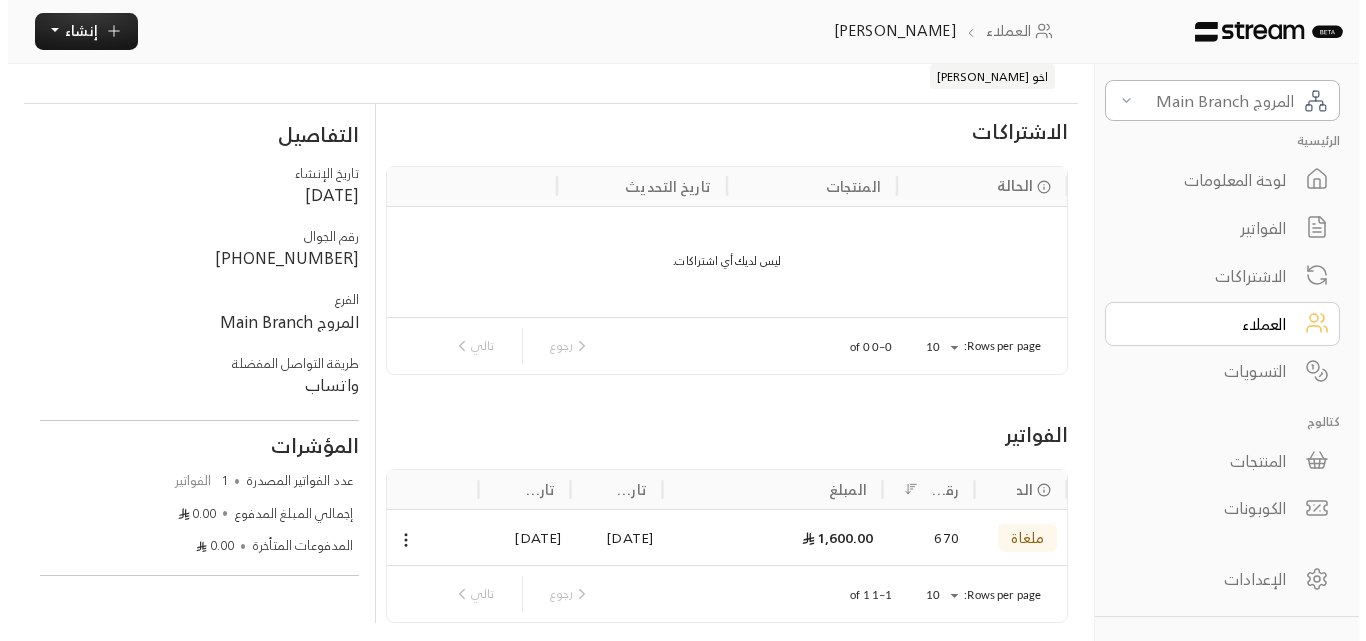 scroll, scrollTop: 0, scrollLeft: 0, axis: both 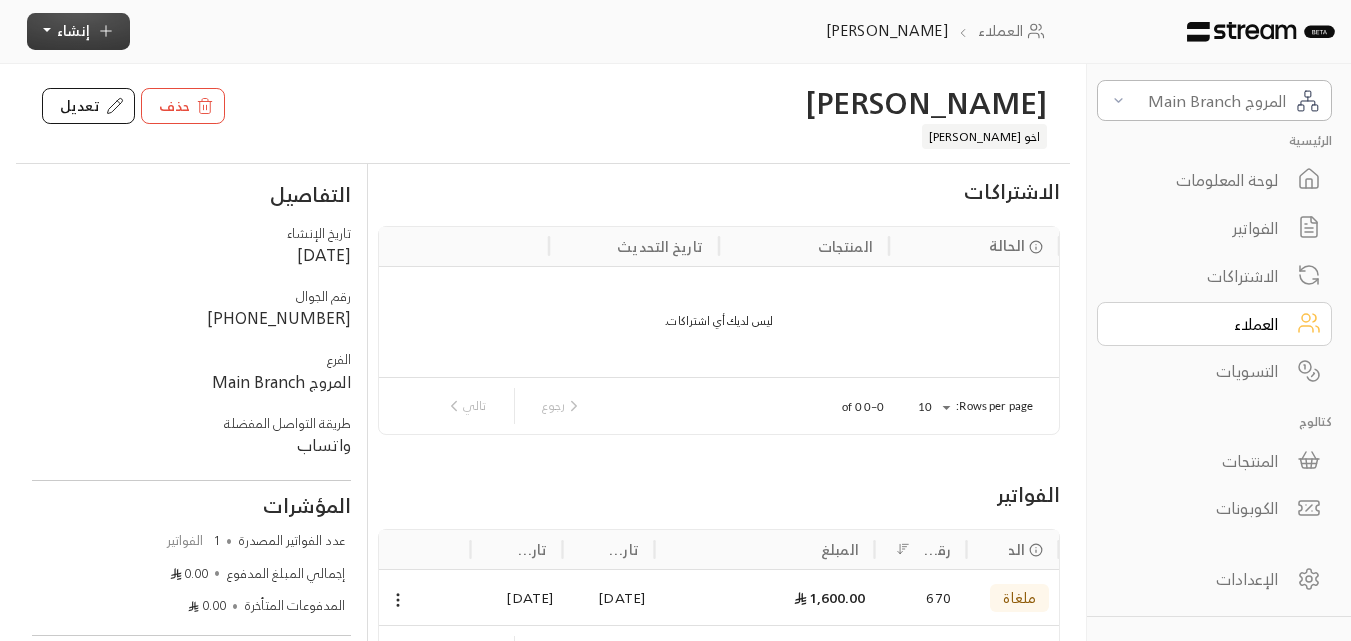 click 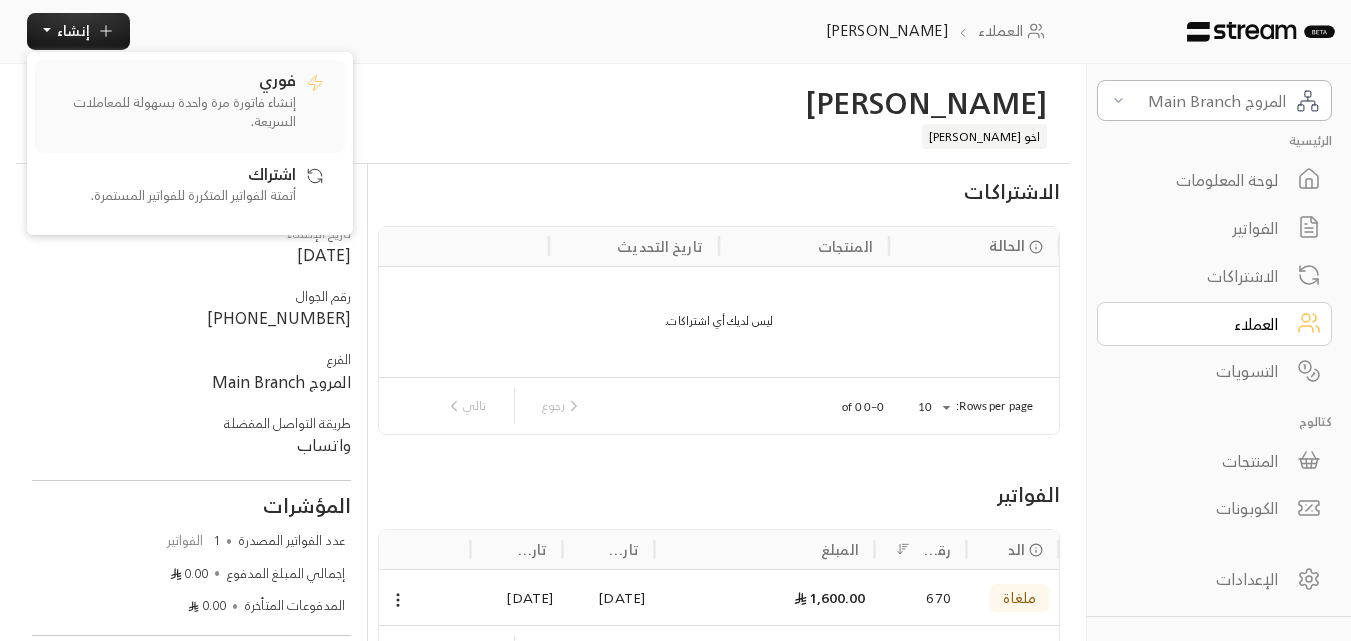 click on "إنشاء فاتورة مرة واحدة بسهولة للمعاملات السريعة." at bounding box center (171, 112) 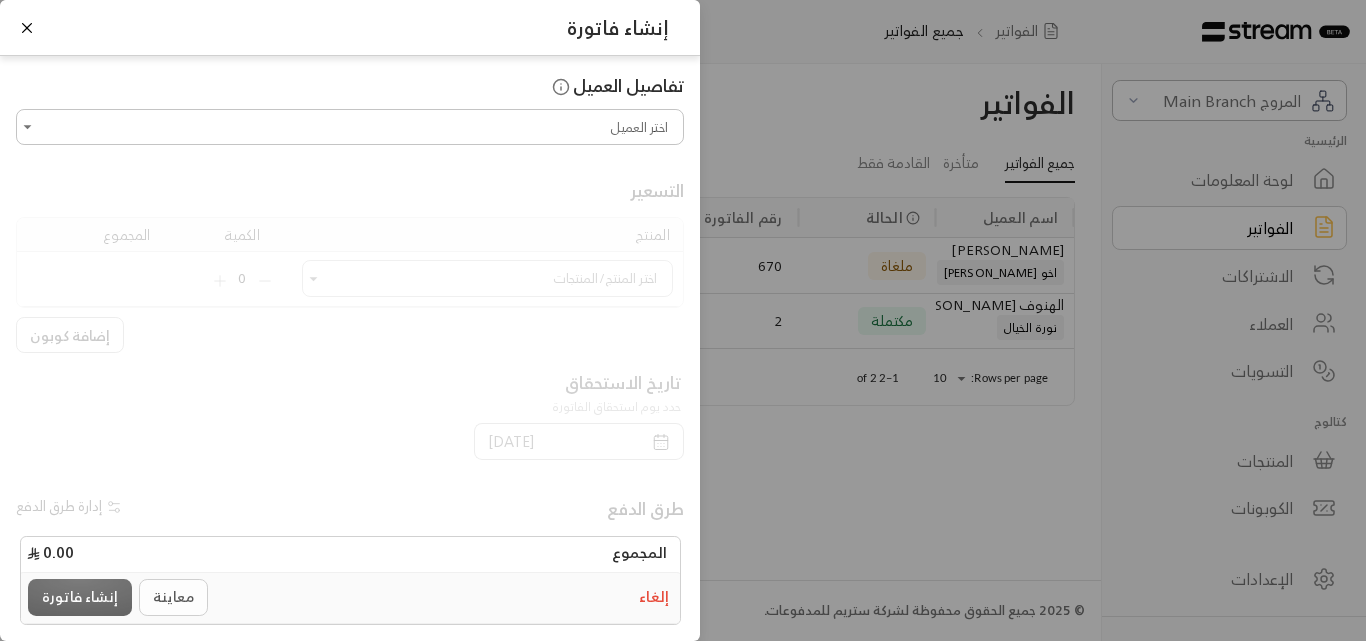 click on "اختر العميل" at bounding box center (350, 127) 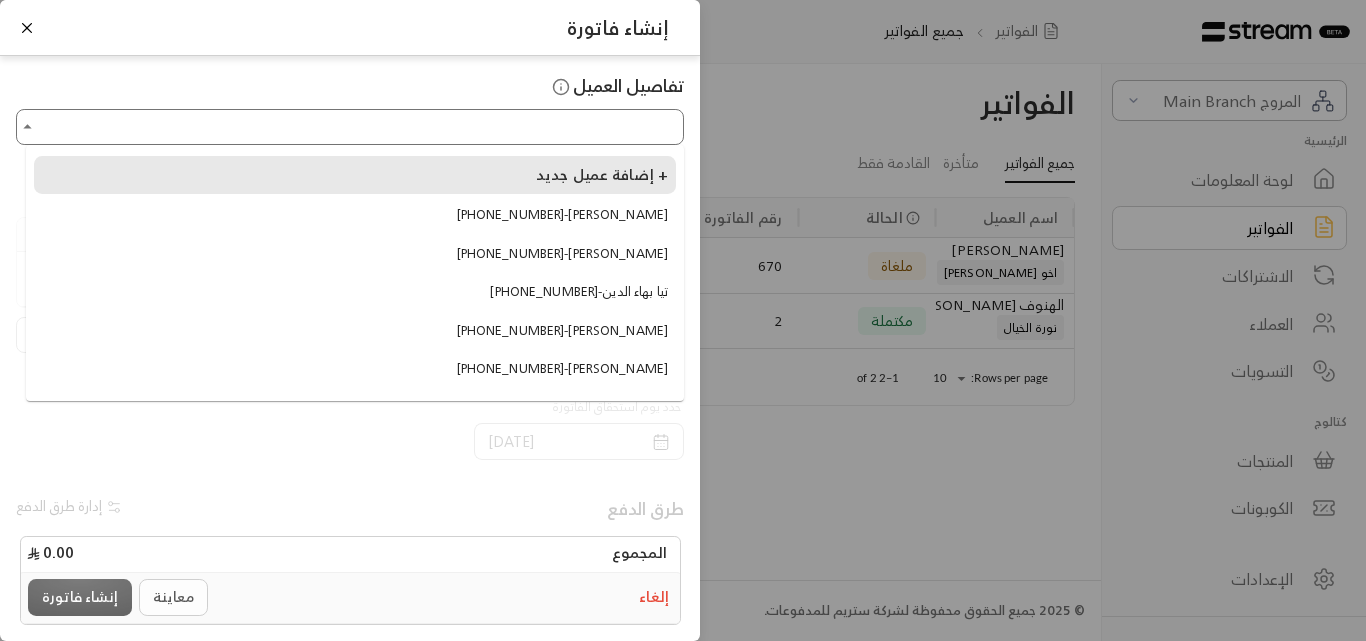 click on "إضافة عميل جديد +" at bounding box center [602, 174] 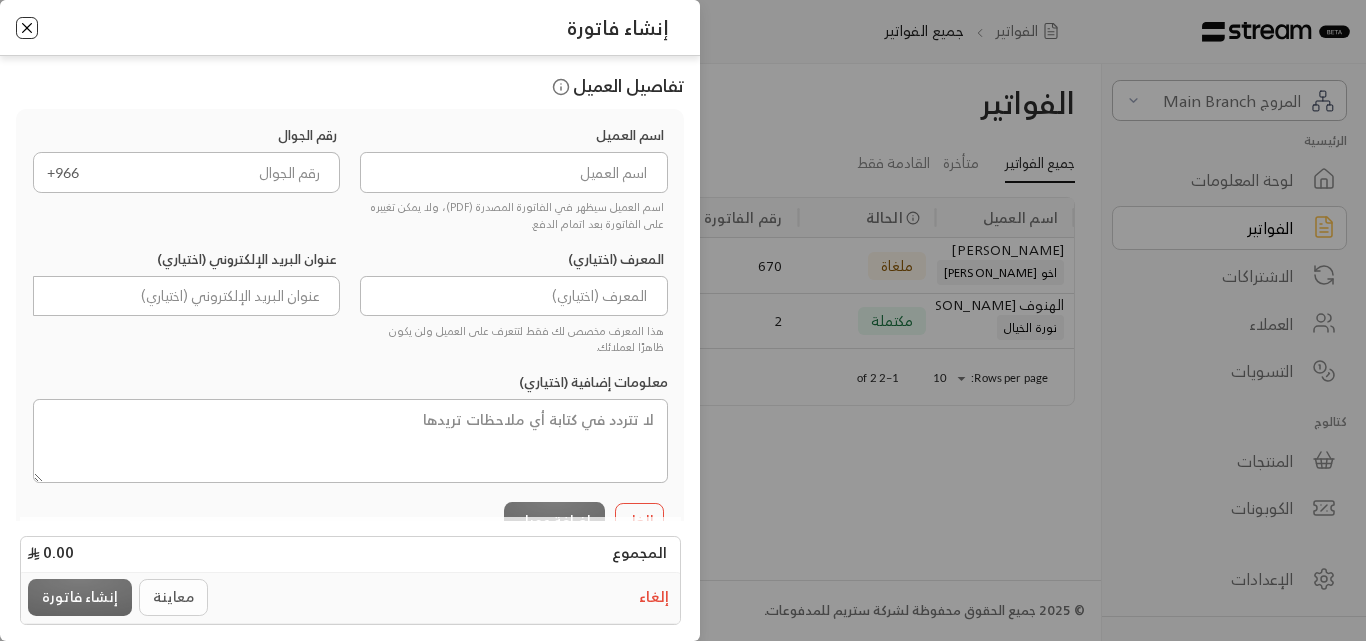 drag, startPoint x: 35, startPoint y: 26, endPoint x: 190, endPoint y: 45, distance: 156.16017 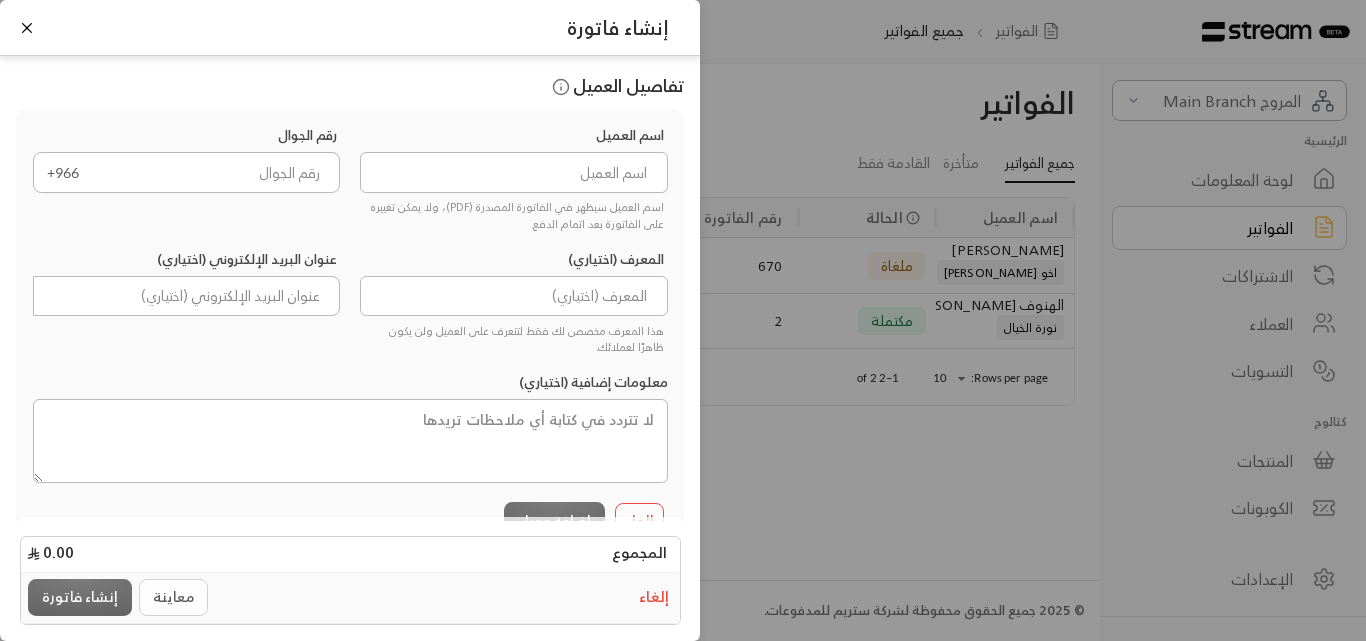 click at bounding box center (27, 28) 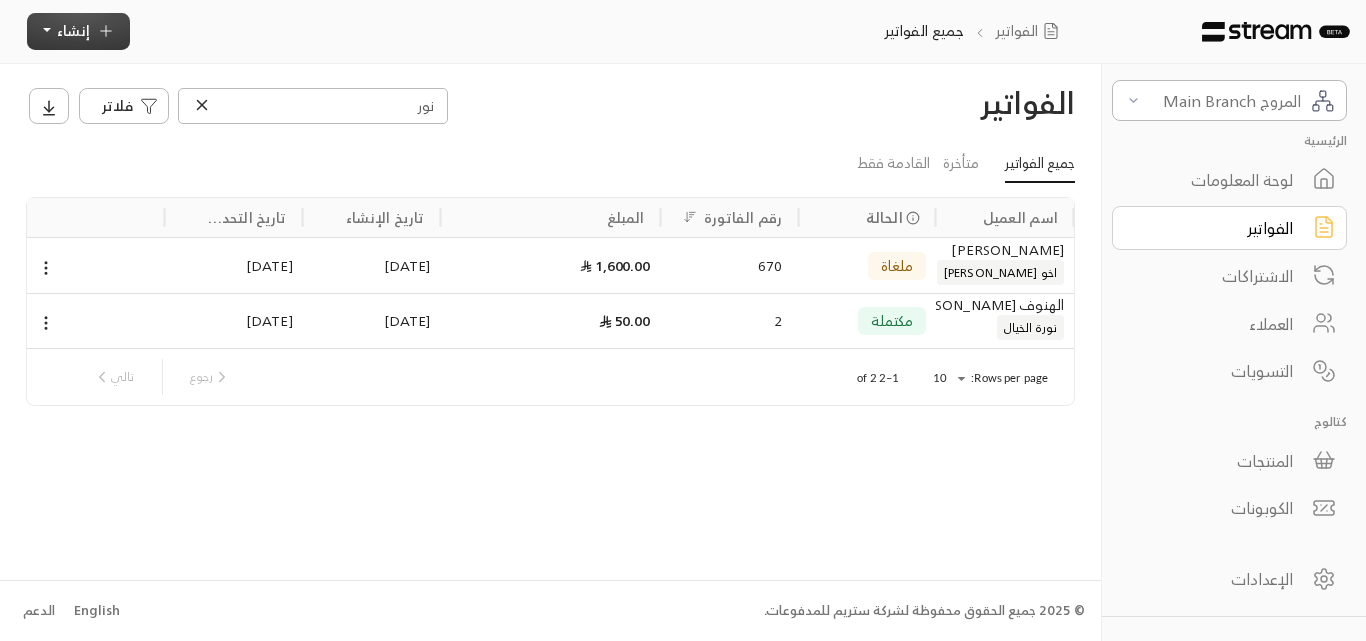 click on "إنشاء" at bounding box center (73, 30) 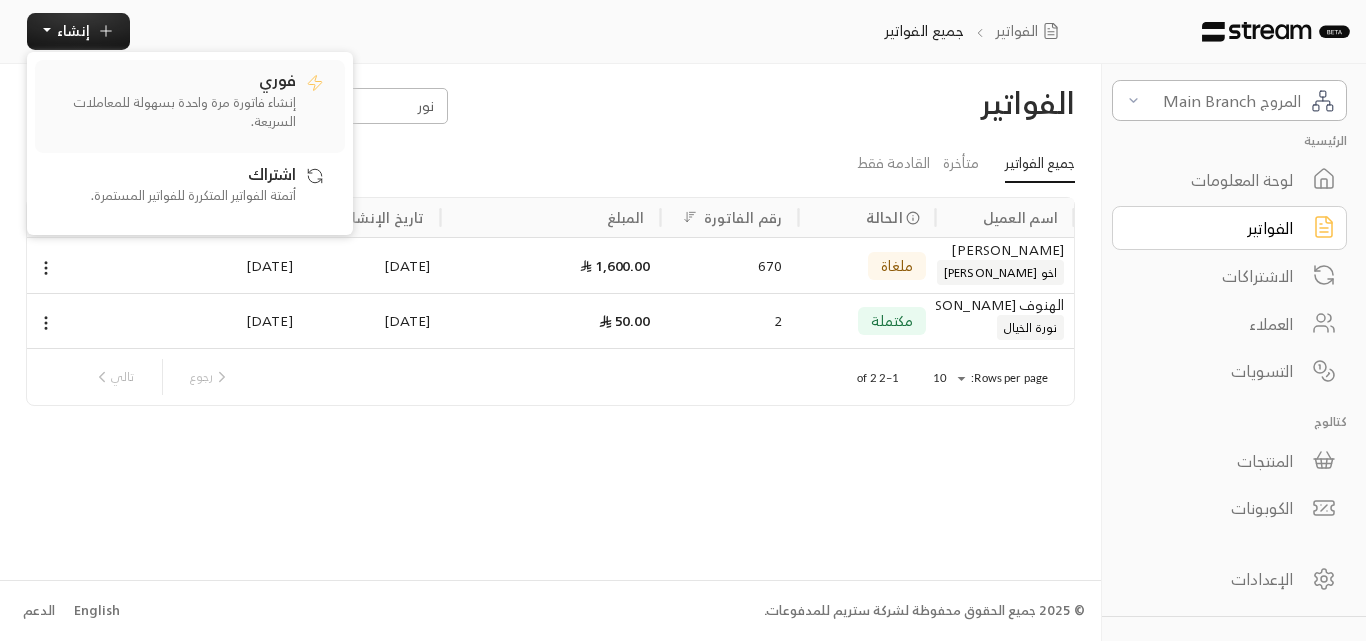 click on "إنشاء فاتورة مرة واحدة بسهولة للمعاملات السريعة." at bounding box center [171, 112] 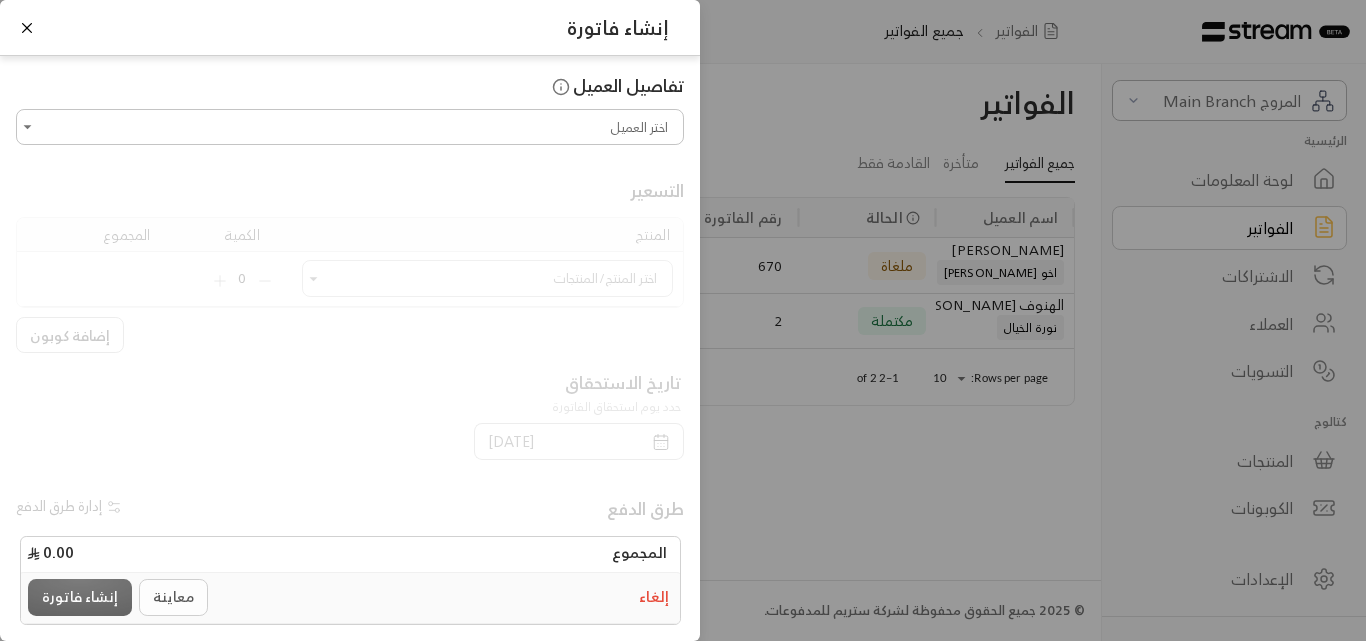 click on "اختر العميل" at bounding box center (350, 127) 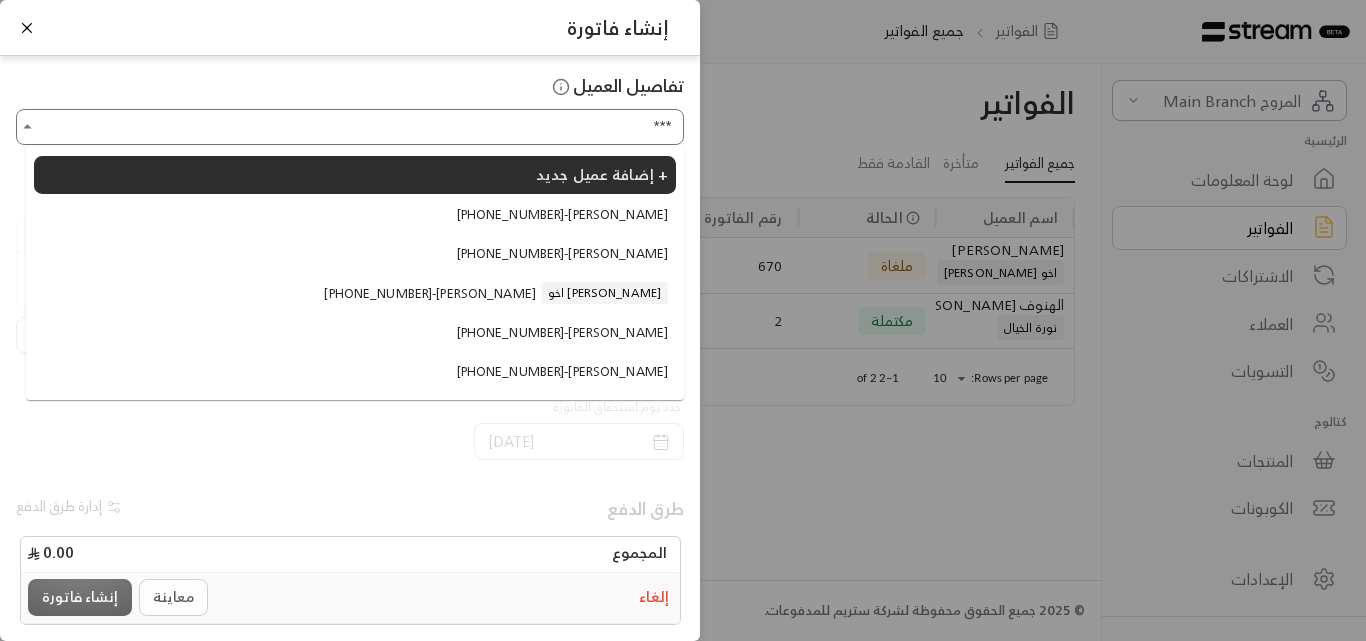 click on "اخو [PERSON_NAME]" at bounding box center (604, 293) 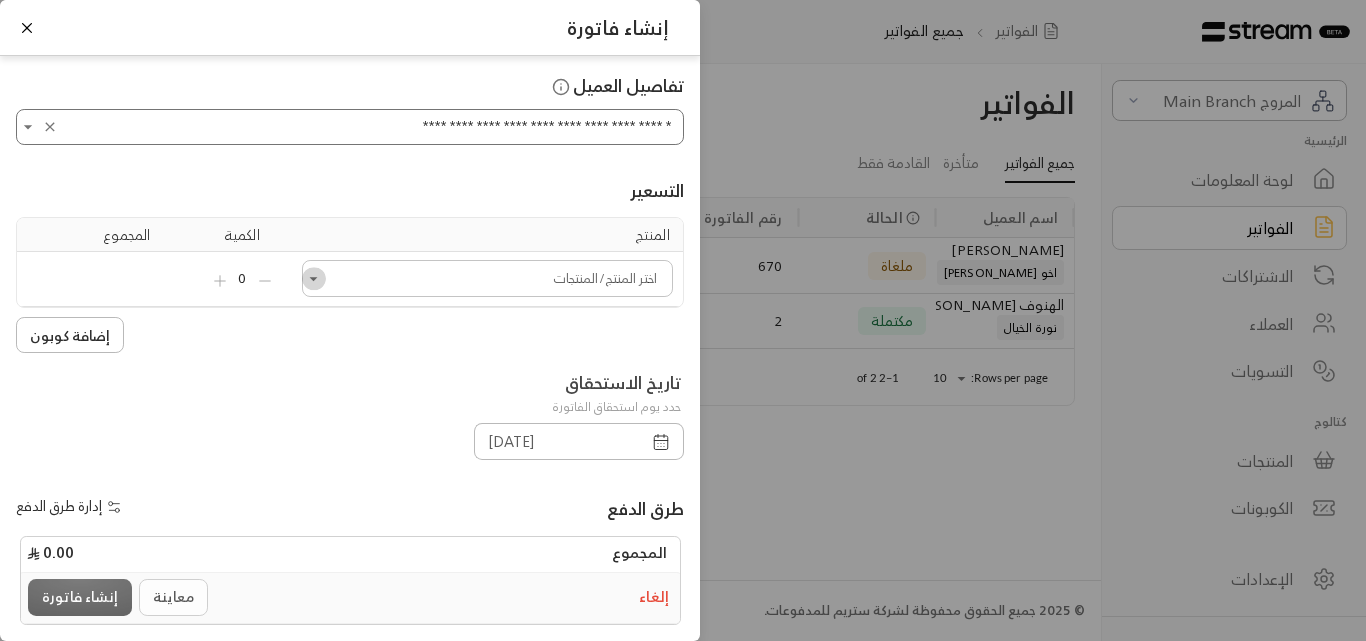 click 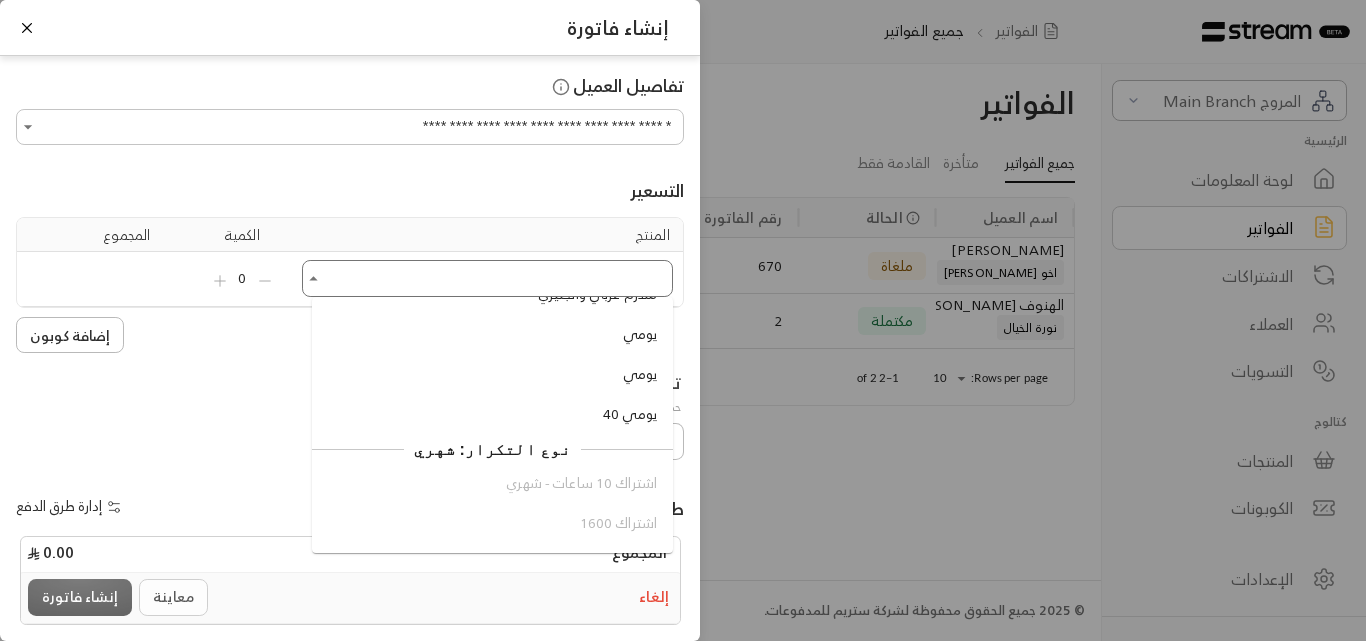 scroll, scrollTop: 1700, scrollLeft: 0, axis: vertical 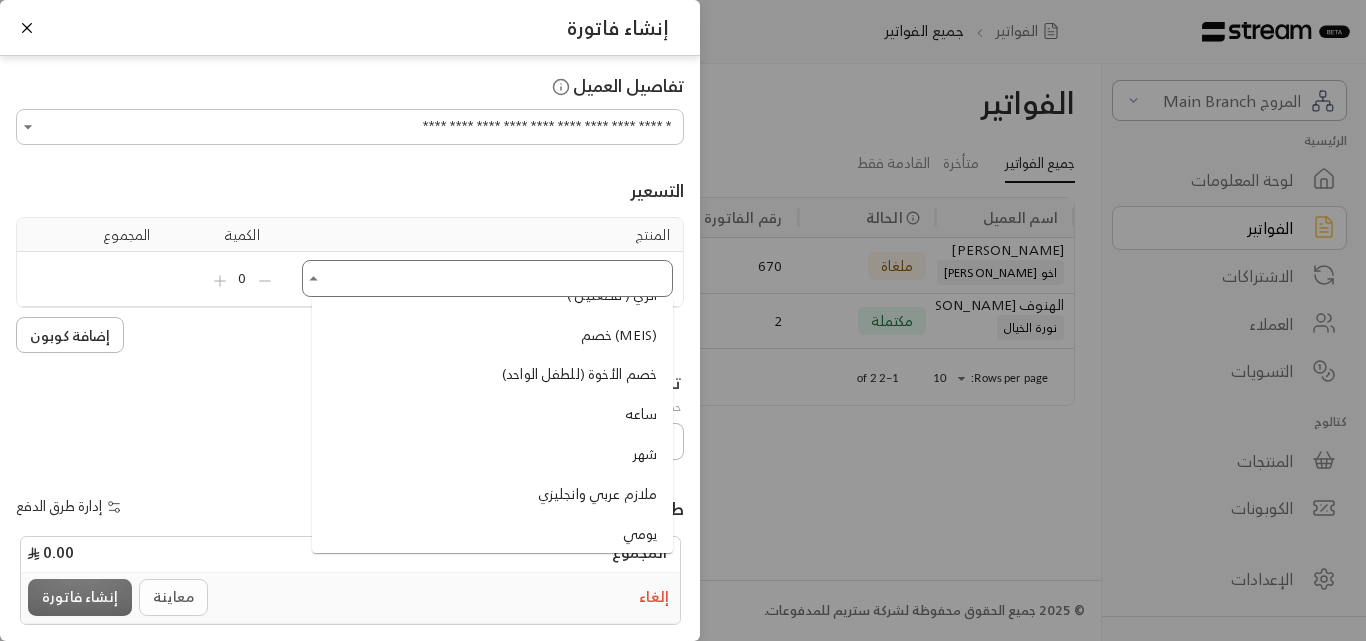 click on "خصم الأخوة (للطفل الواحد)" at bounding box center [579, 374] 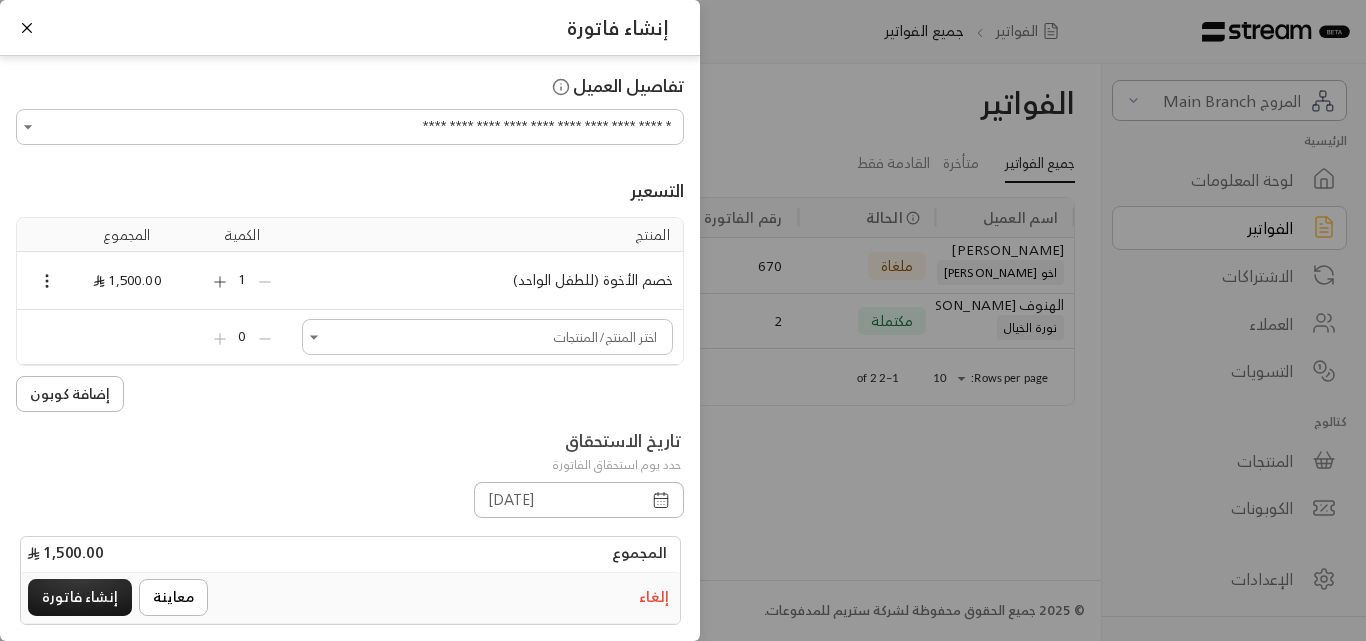 click 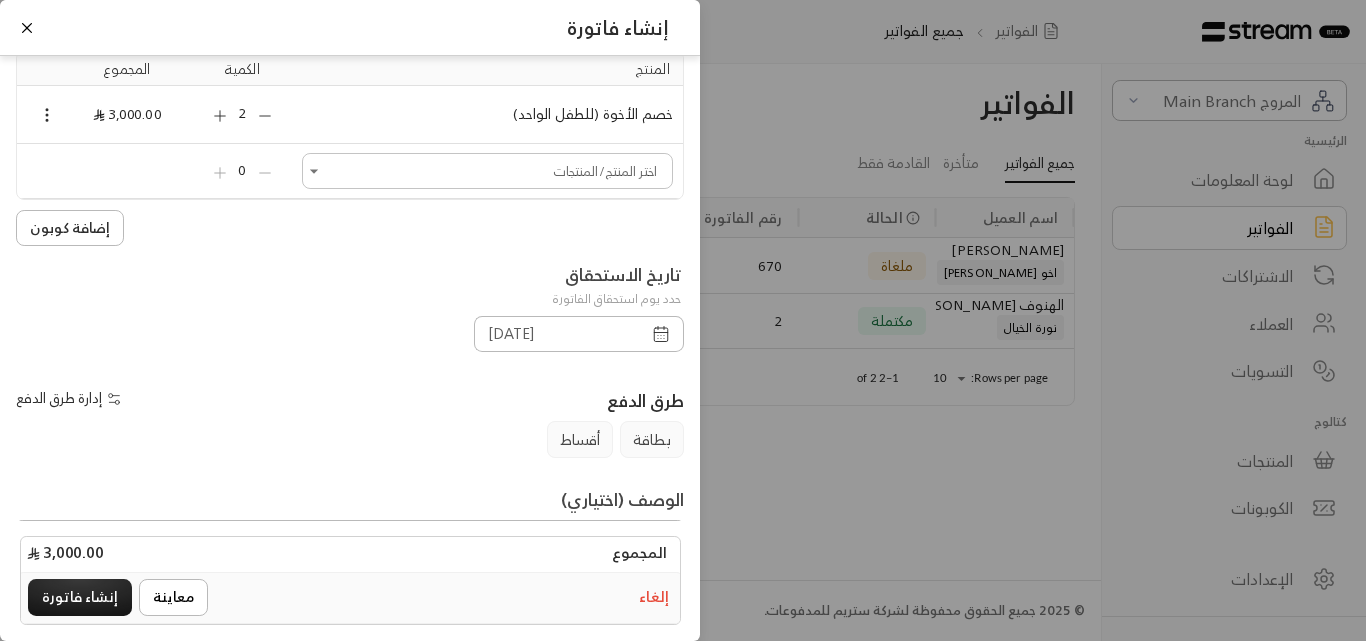 scroll, scrollTop: 200, scrollLeft: 0, axis: vertical 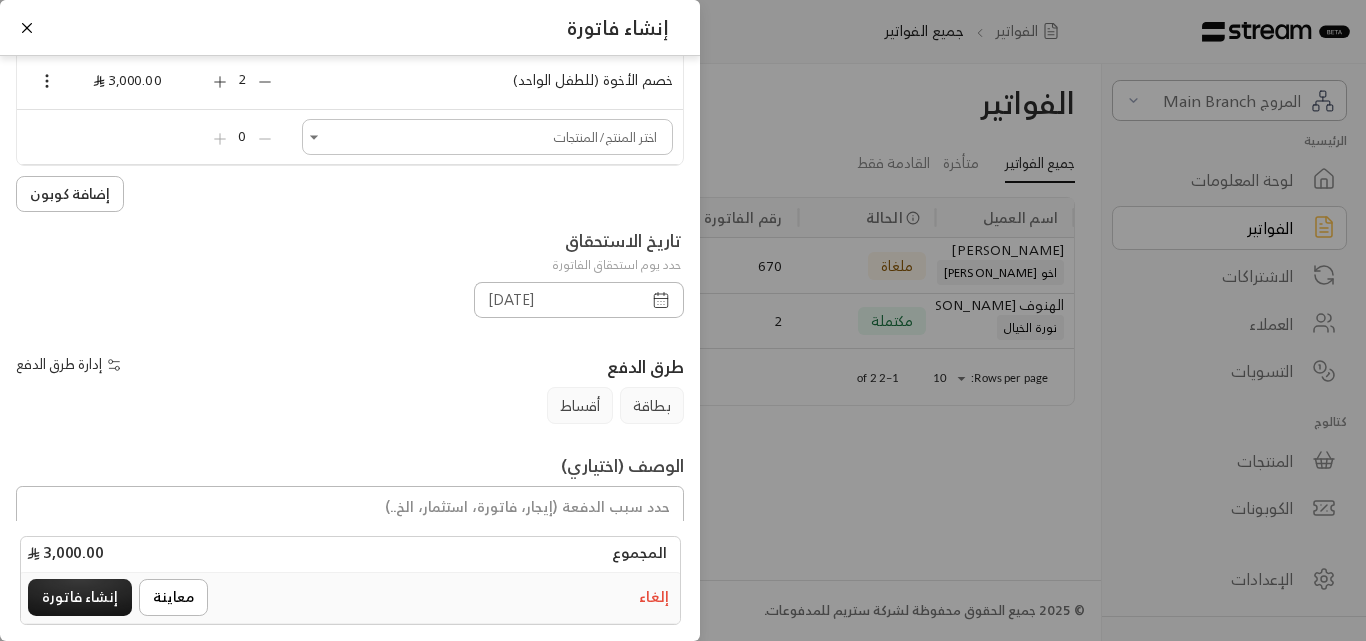 click 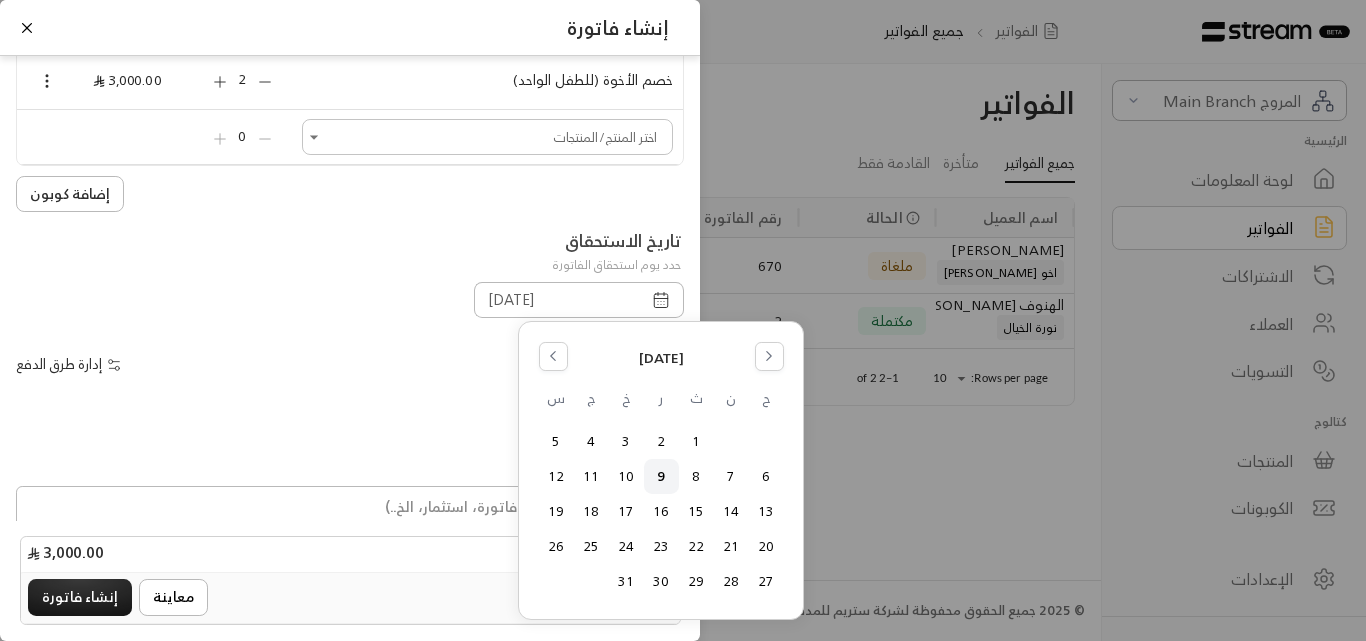 click on "**********" at bounding box center [350, 320] 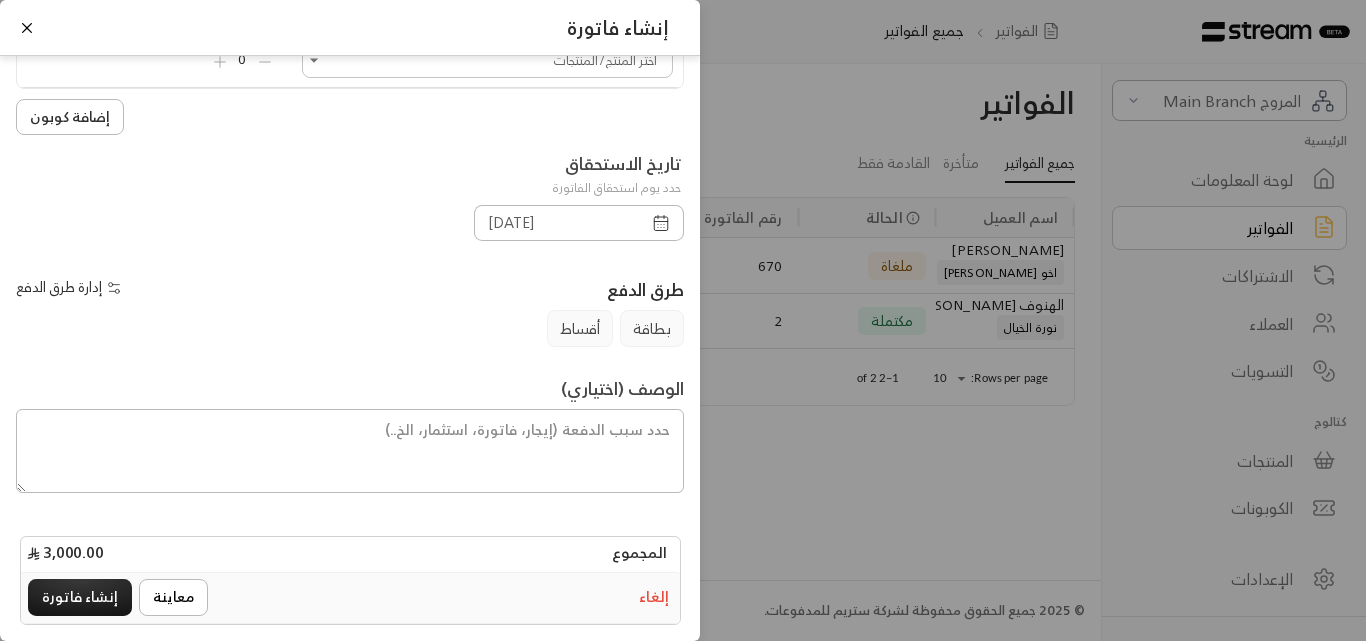 scroll, scrollTop: 278, scrollLeft: 0, axis: vertical 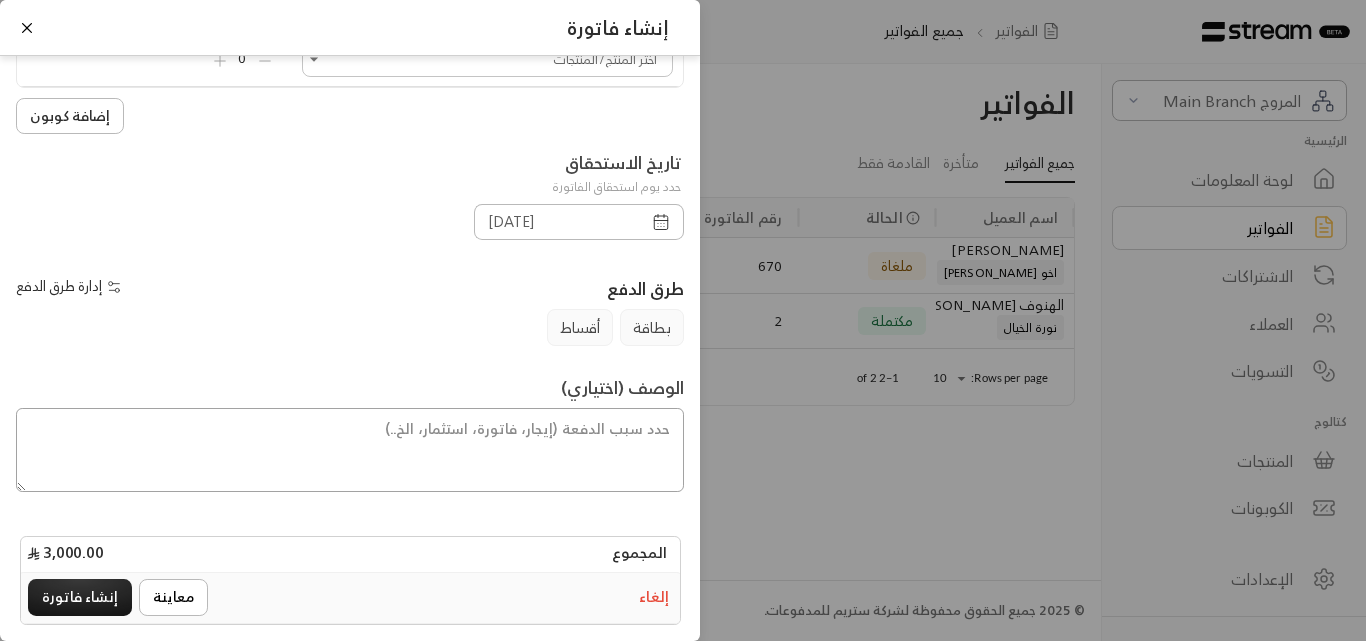 paste on "اشتراك شهري للطفلة نوره من تاريخ [DATE] إلى تاريخ [DATE]" 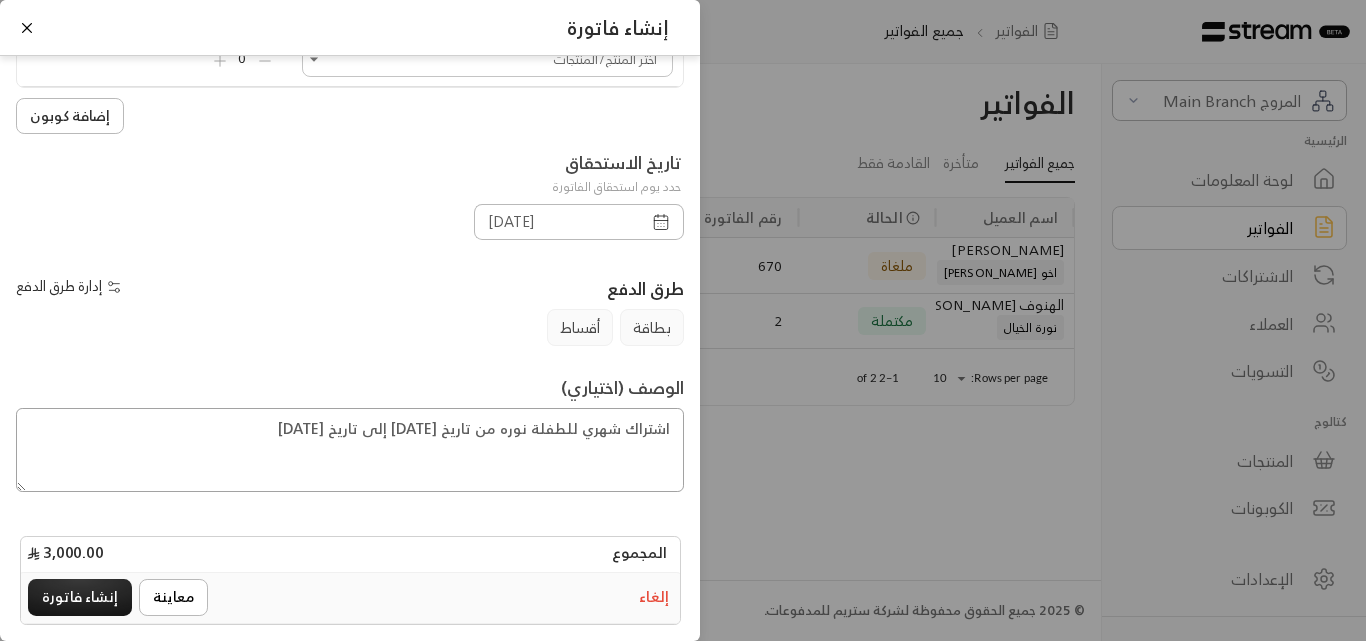 type on "اشتراك شهري للطفلة نوره من تاريخ [DATE] إلى تاريخ [DATE]" 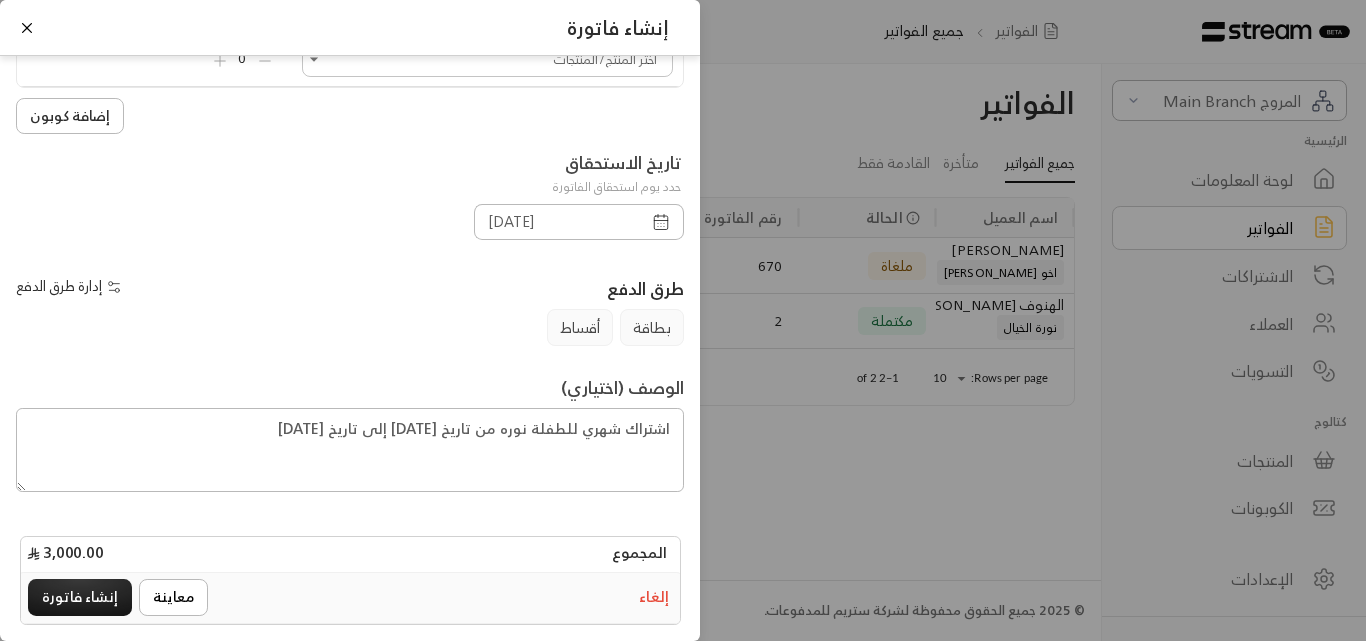 click 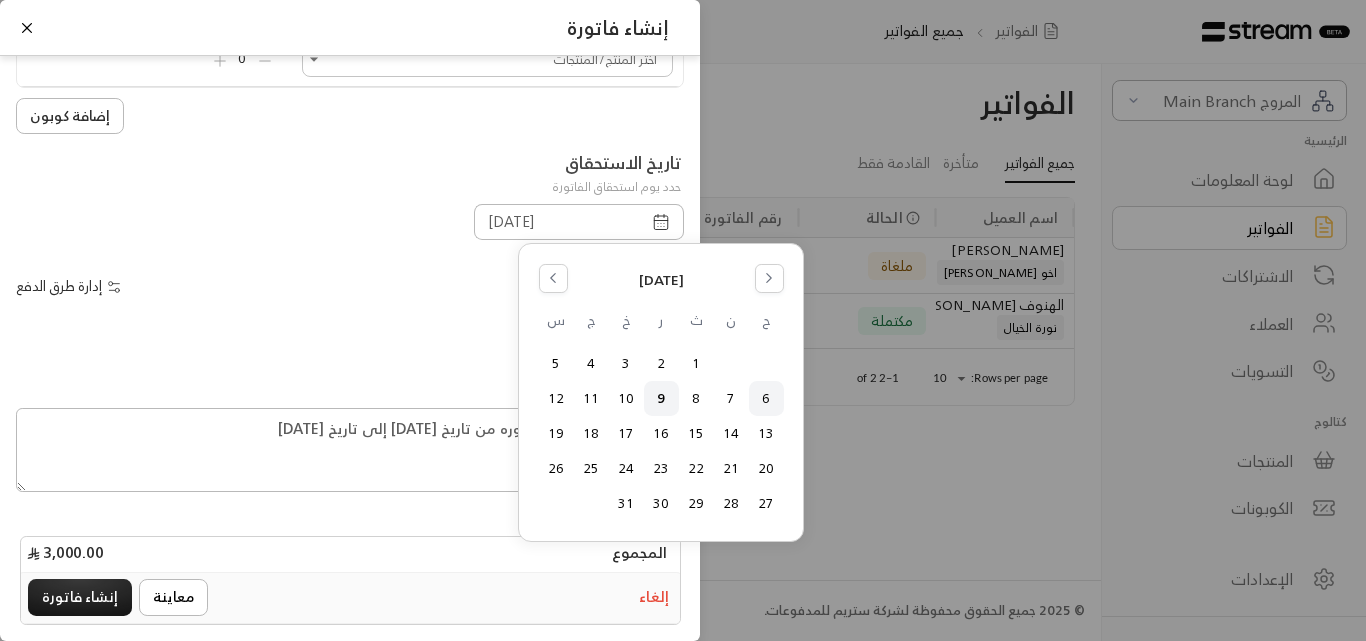 click on "6" at bounding box center [766, 398] 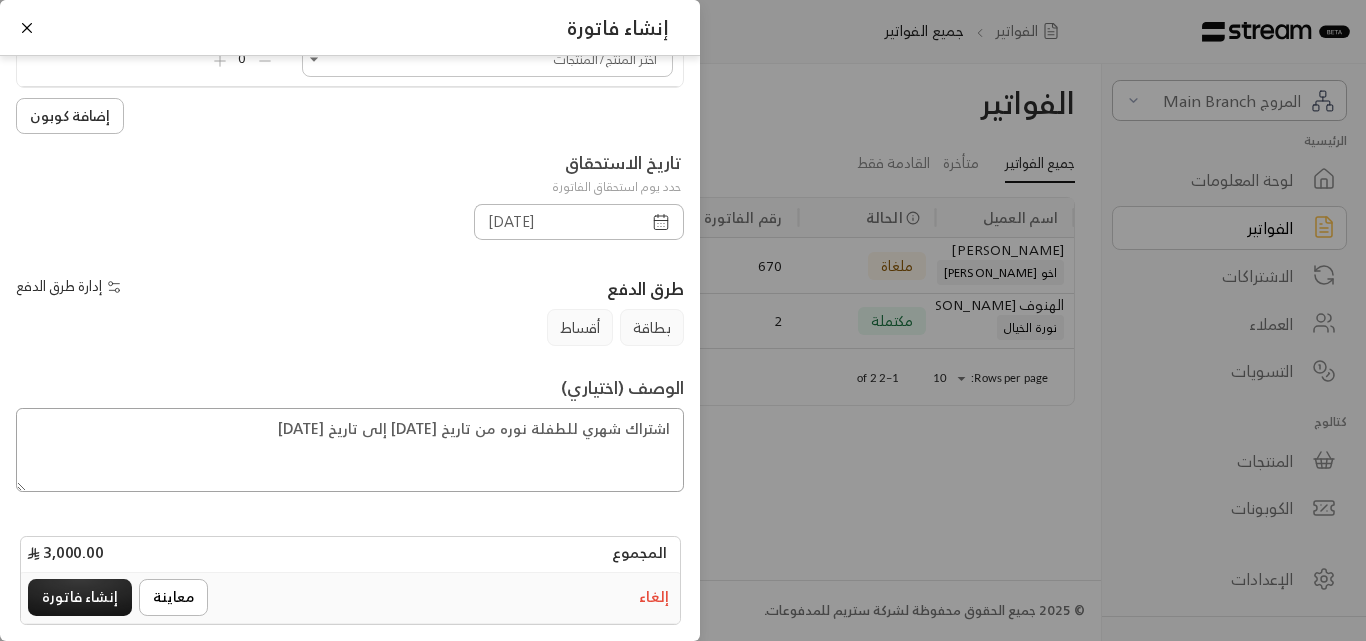 click on "اشتراك شهري للطفلة نوره من تاريخ [DATE] إلى تاريخ [DATE]" at bounding box center [350, 450] 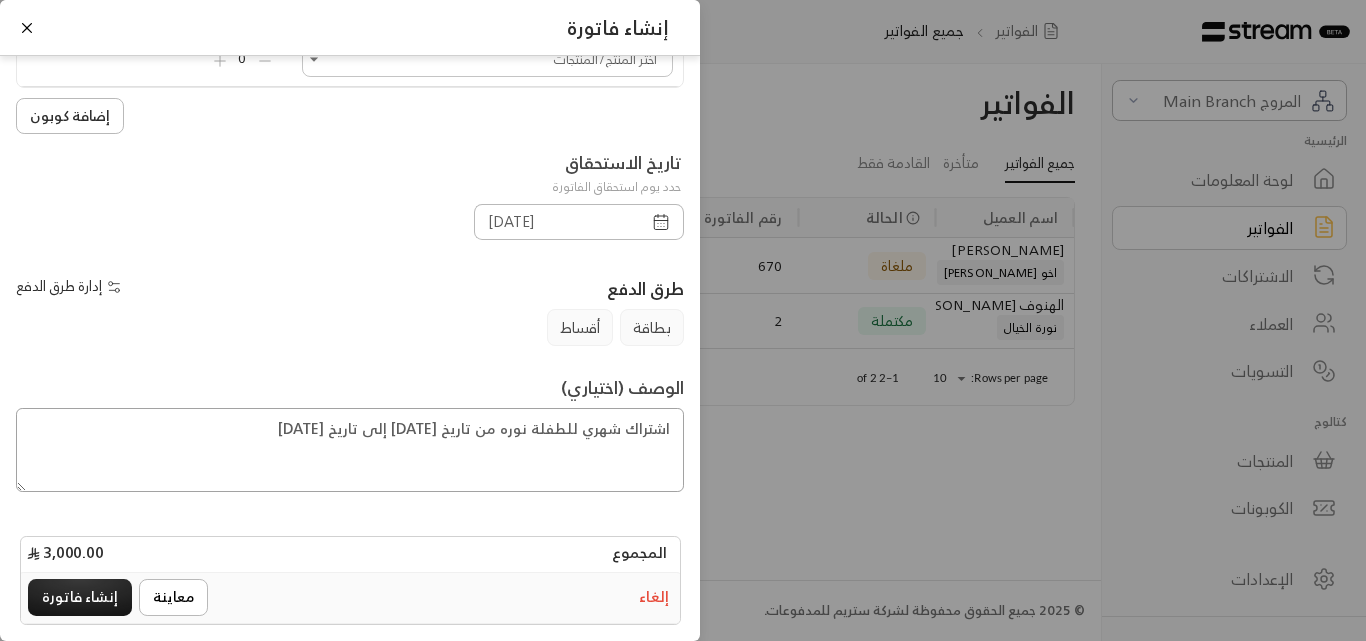 click on "اشتراك شهري للطفلة نوره من تاريخ [DATE] إلى تاريخ [DATE]" at bounding box center (350, 450) 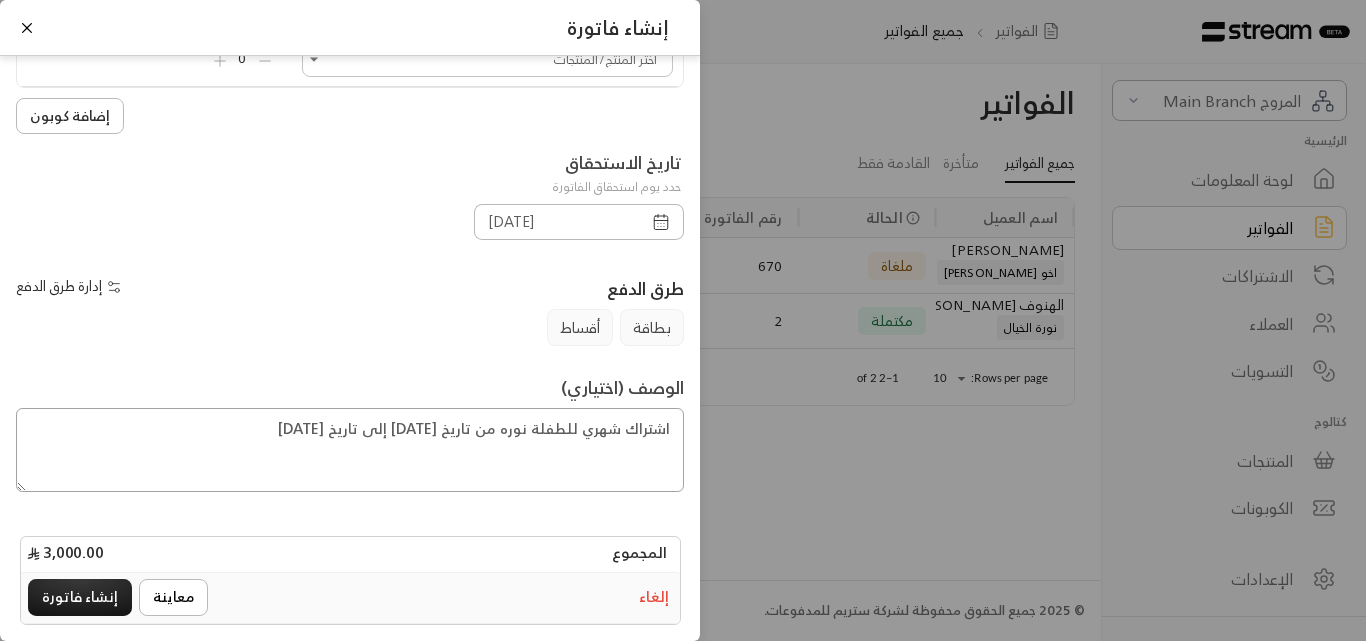 click on "اشتراك شهري للطفلة نوره من تاريخ [DATE] إلى تاريخ [DATE]" at bounding box center [350, 450] 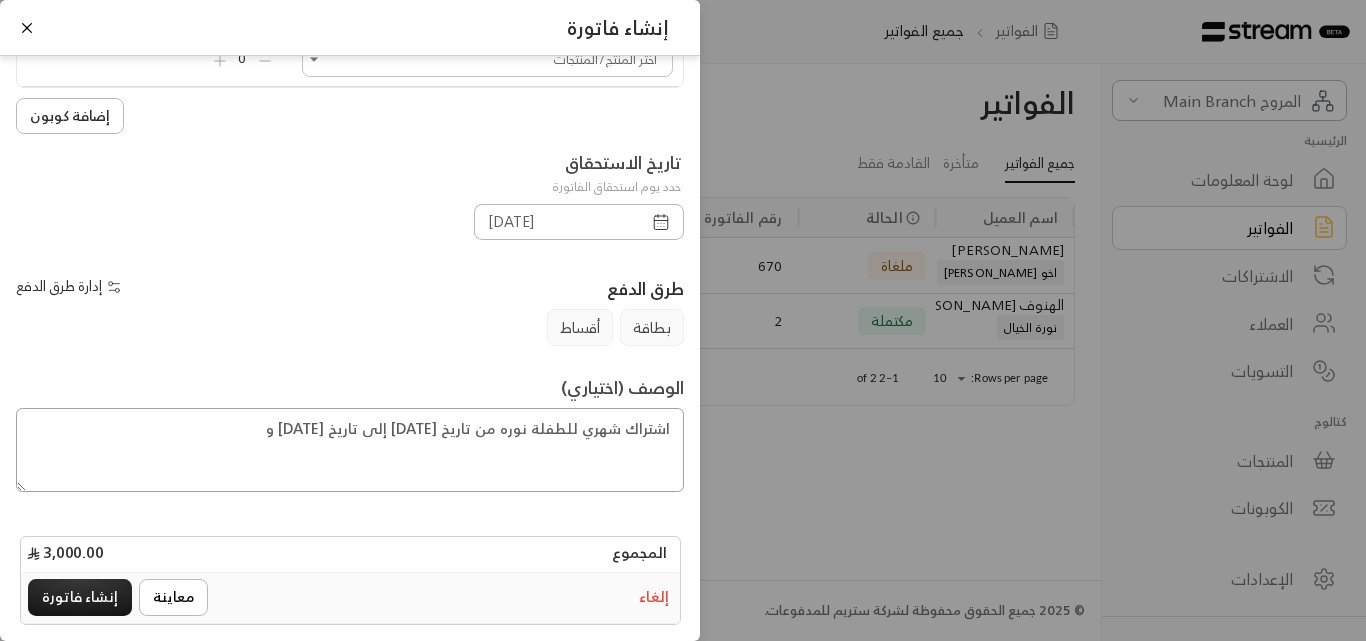 paste on "اشتراك شهري للطفلة نوره من تاريخ [DATE] إلى تاريخ [DATE]" 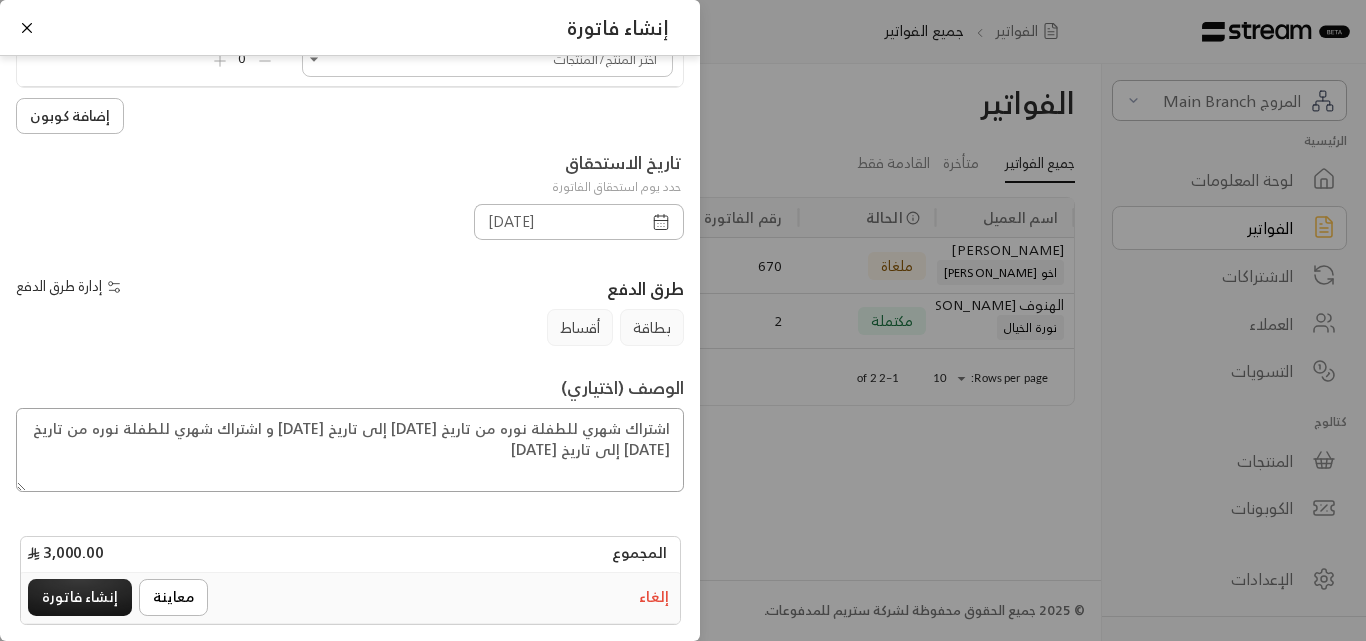 click on "اشتراك شهري للطفلة نوره من تاريخ [DATE] إلى تاريخ [DATE] و اشتراك شهري للطفلة نوره من تاريخ [DATE] إلى تاريخ [DATE]" at bounding box center (350, 450) 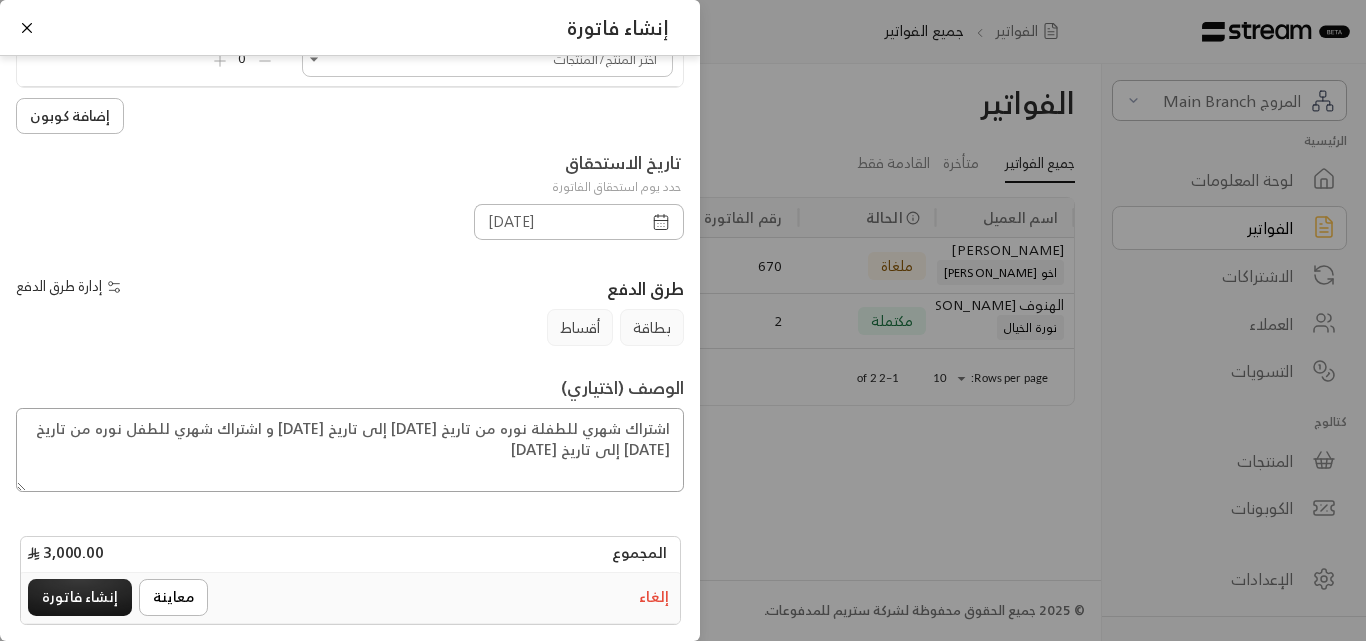 click on "اشتراك شهري للطفلة نوره من تاريخ [DATE] إلى تاريخ [DATE] و اشتراك شهري للطفل نوره من تاريخ [DATE] إلى تاريخ [DATE]" at bounding box center [350, 450] 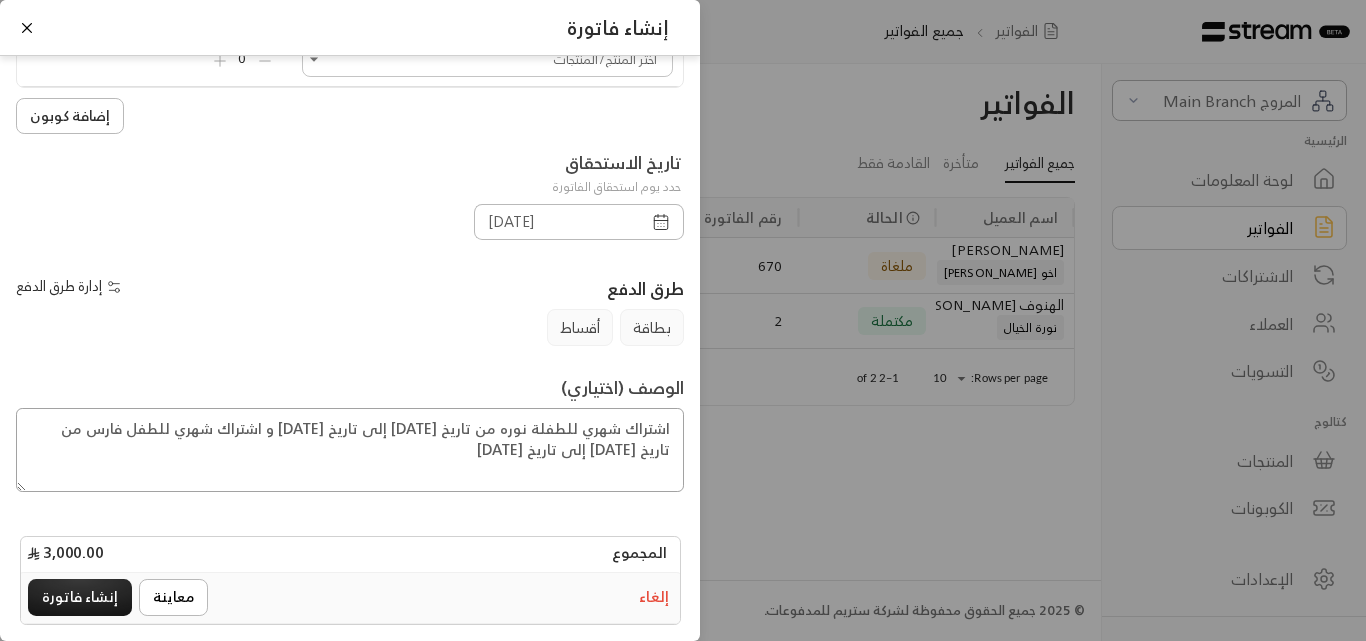 click on "اشتراك شهري للطفلة نوره من تاريخ [DATE] إلى تاريخ [DATE] و اشتراك شهري للطفل فارس من تاريخ [DATE] إلى تاريخ [DATE]" at bounding box center (350, 450) 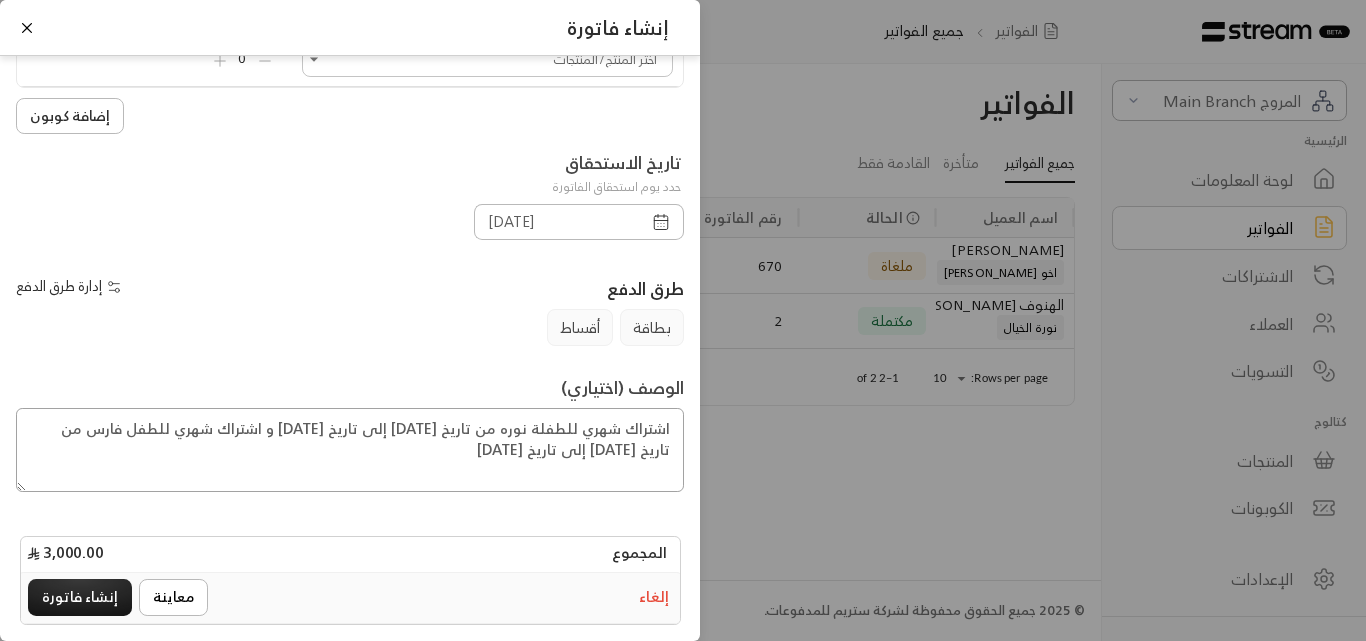 click on "اشتراك شهري للطفلة نوره من تاريخ [DATE] إلى تاريخ [DATE] و اشتراك شهري للطفل فارس من تاريخ [DATE] إلى تاريخ [DATE]" at bounding box center [350, 450] 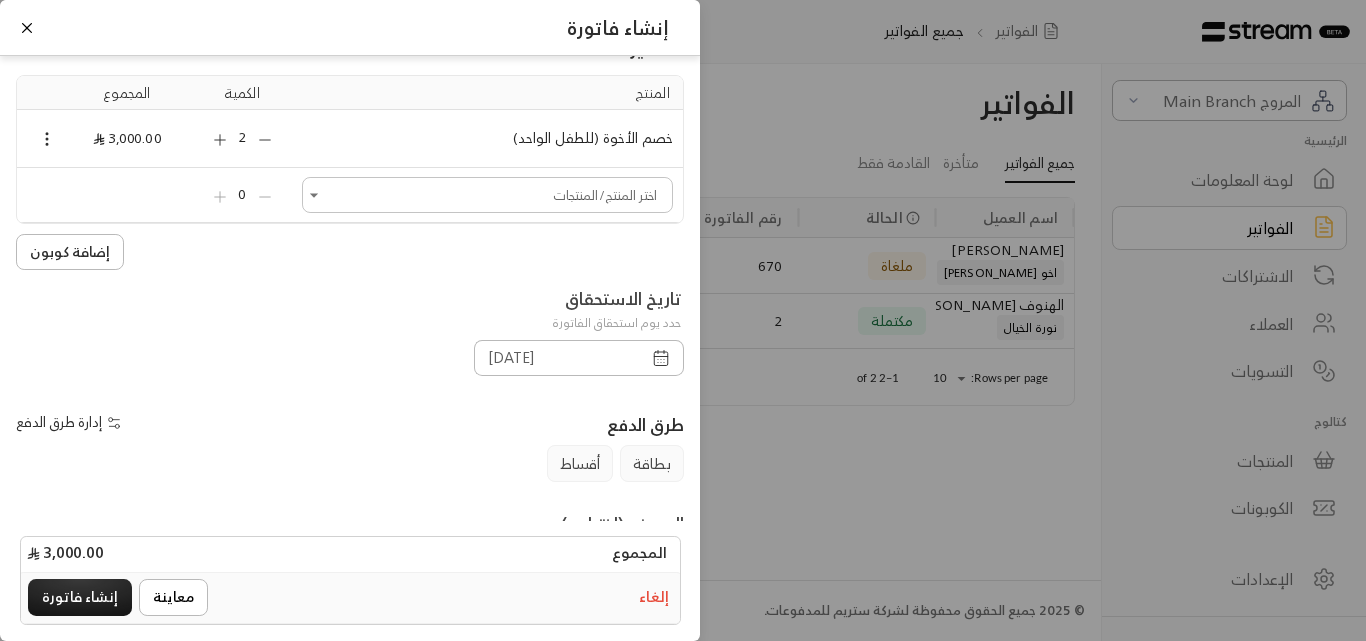 scroll, scrollTop: 278, scrollLeft: 0, axis: vertical 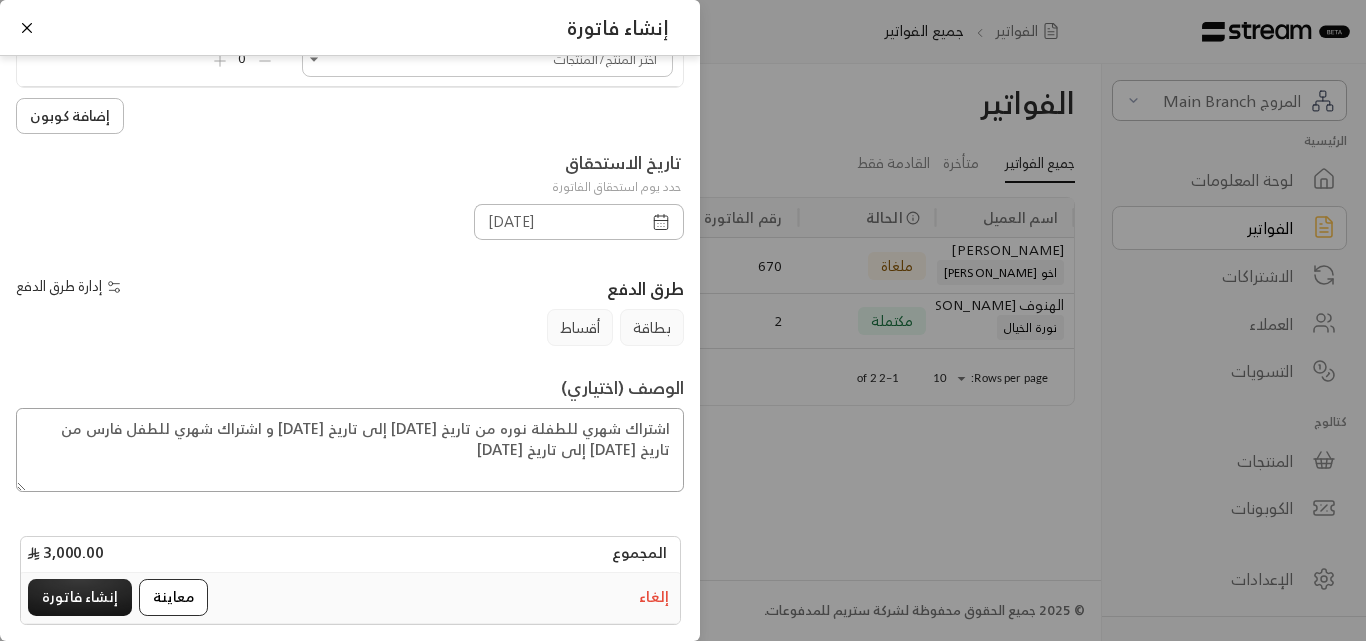 type on "اشتراك شهري للطفلة نوره من تاريخ [DATE] إلى تاريخ [DATE] و اشتراك شهري للطفل فارس من تاريخ [DATE] إلى تاريخ [DATE]" 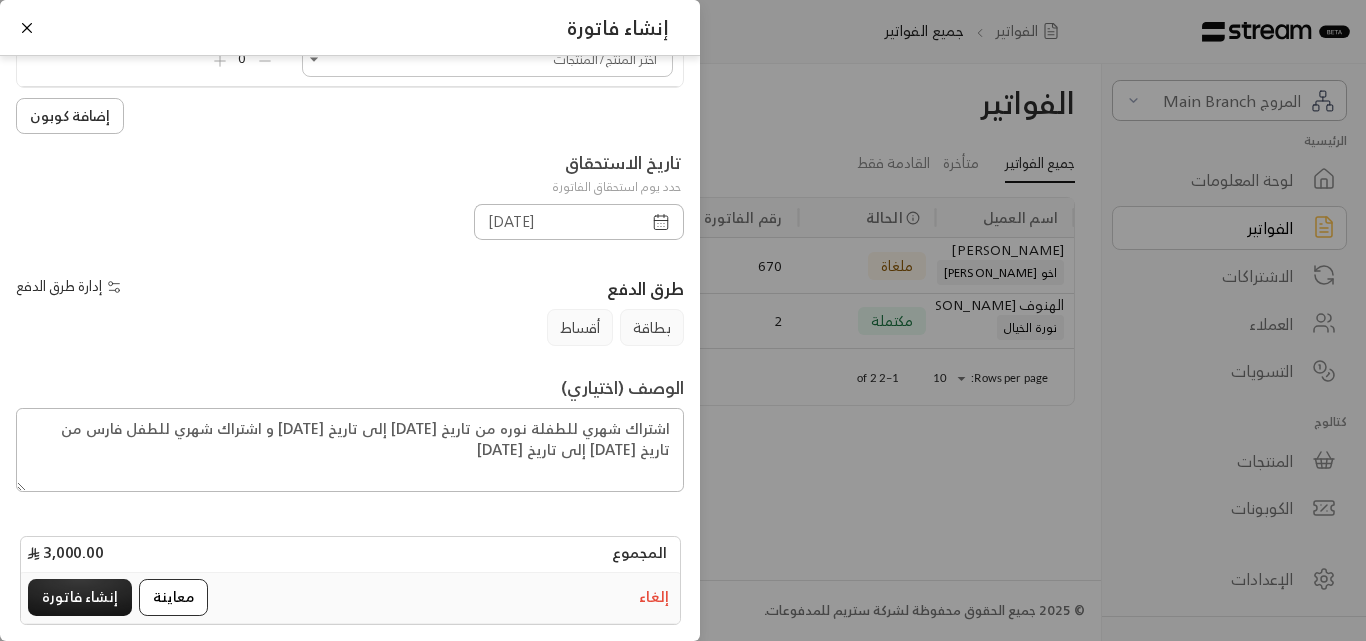 click on "معاينة" at bounding box center [173, 597] 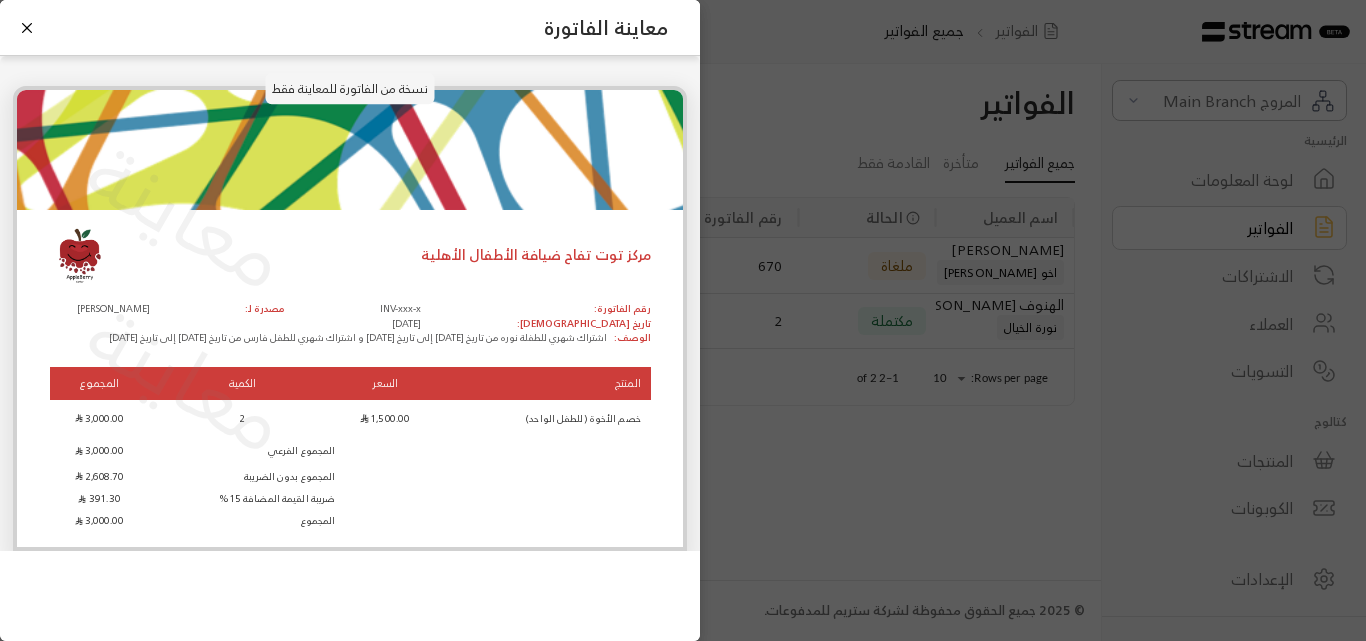 drag, startPoint x: 26, startPoint y: 36, endPoint x: 65, endPoint y: 114, distance: 87.20665 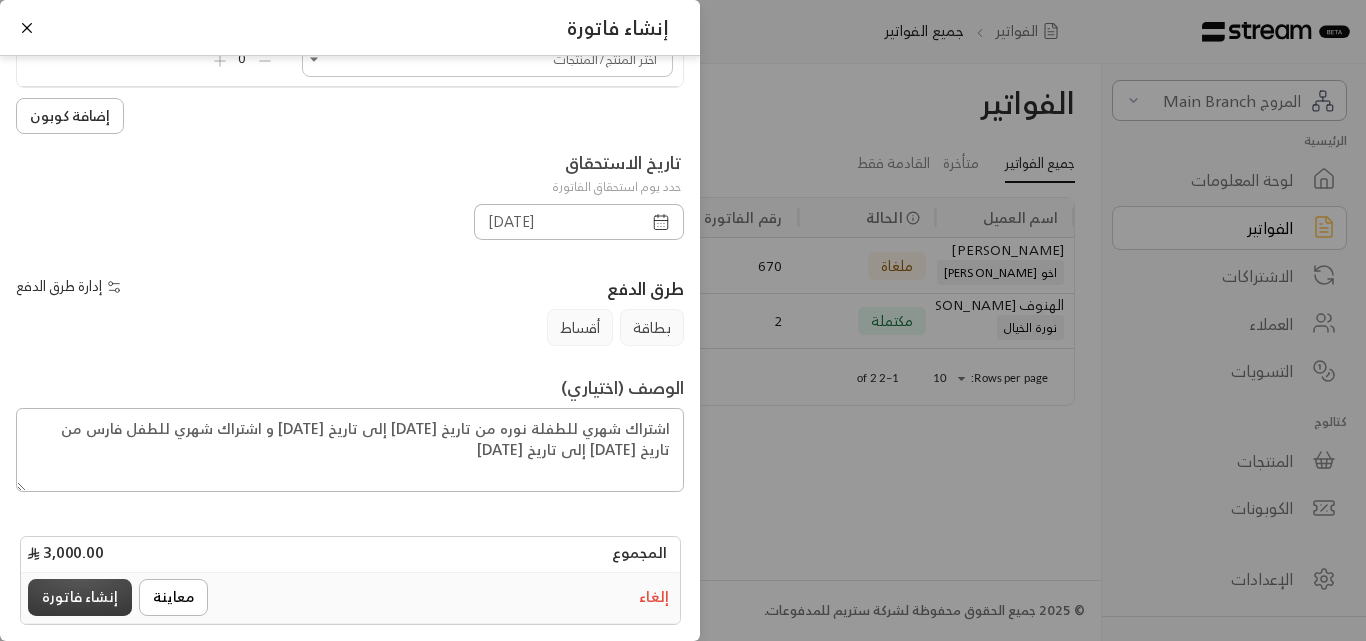 click on "إنشاء فاتورة" at bounding box center [80, 597] 